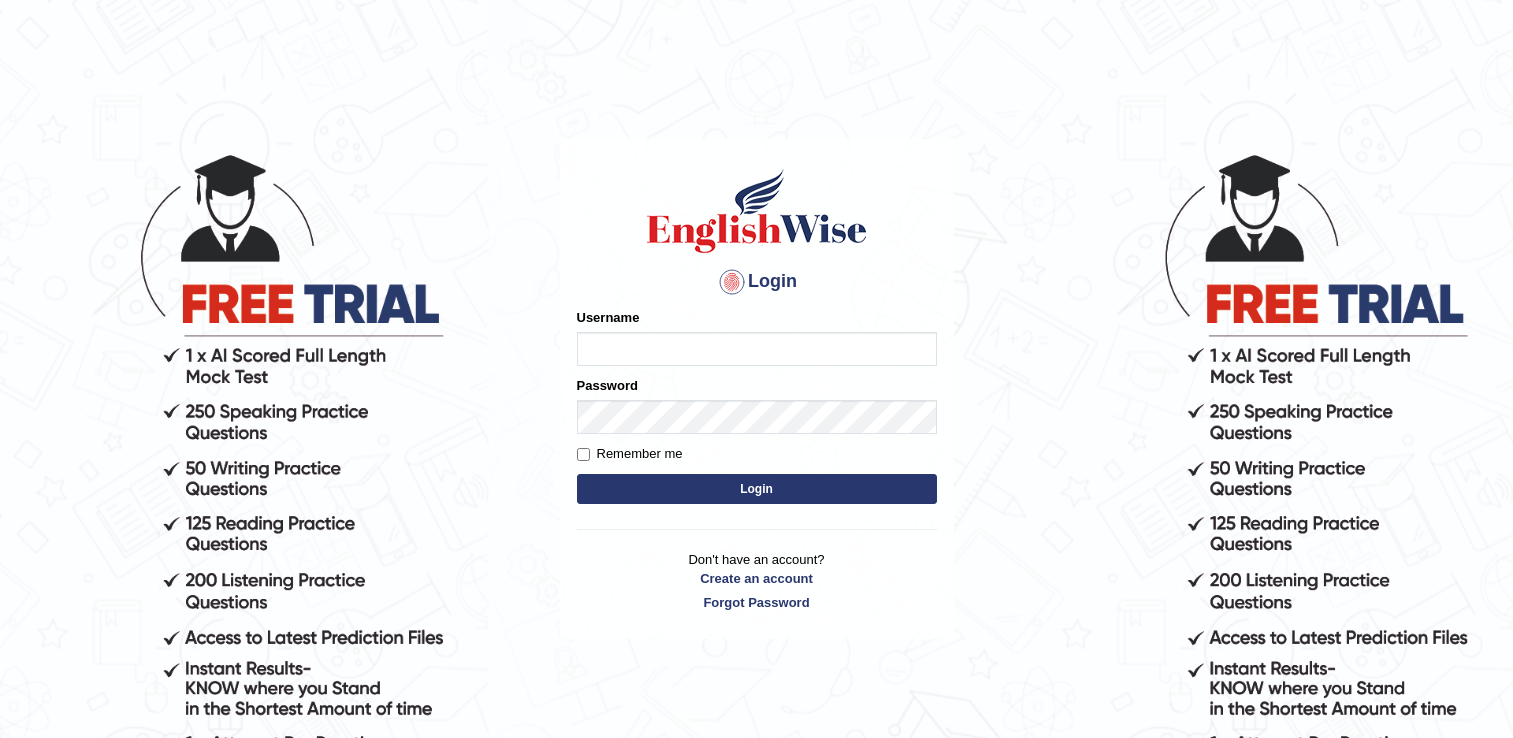 scroll, scrollTop: 0, scrollLeft: 0, axis: both 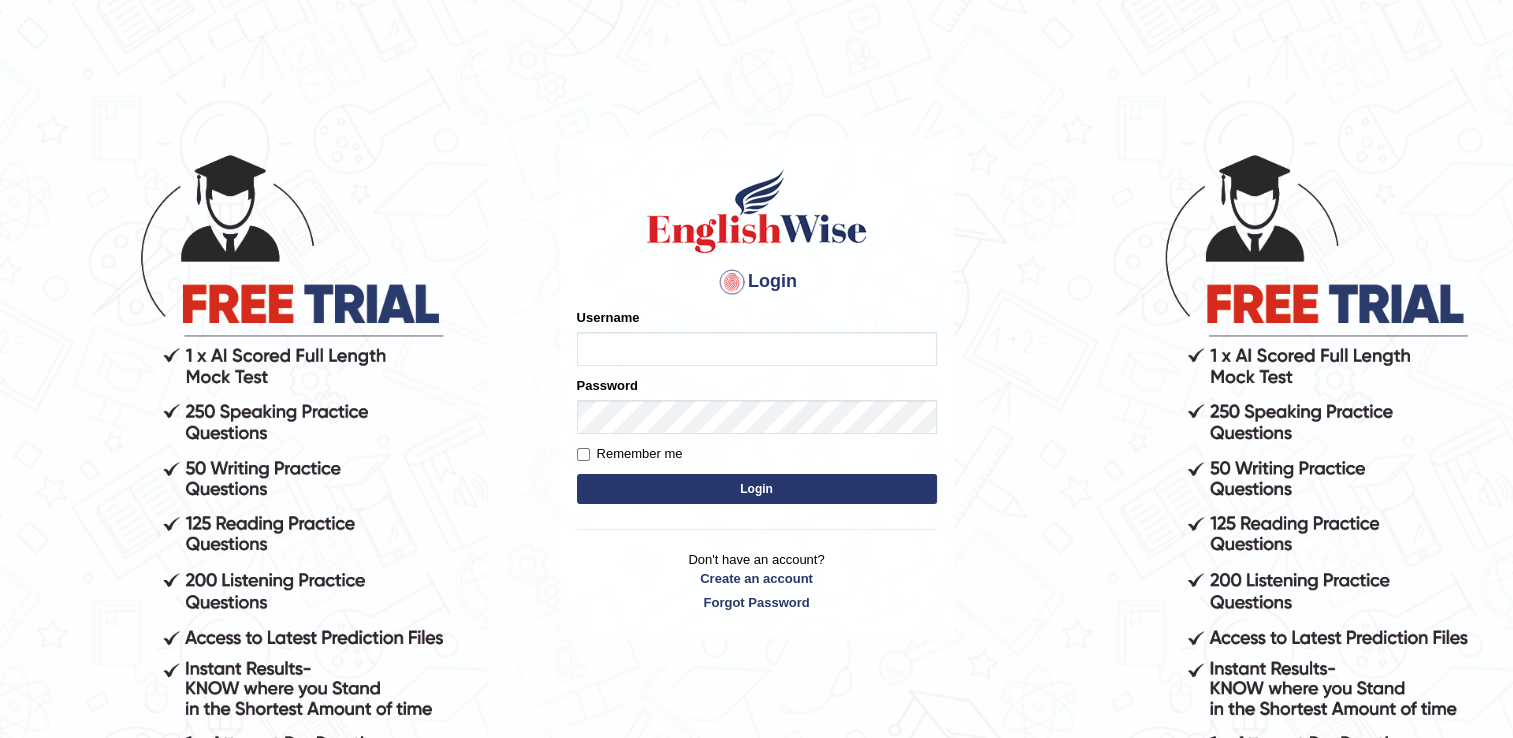 type on "successgrg" 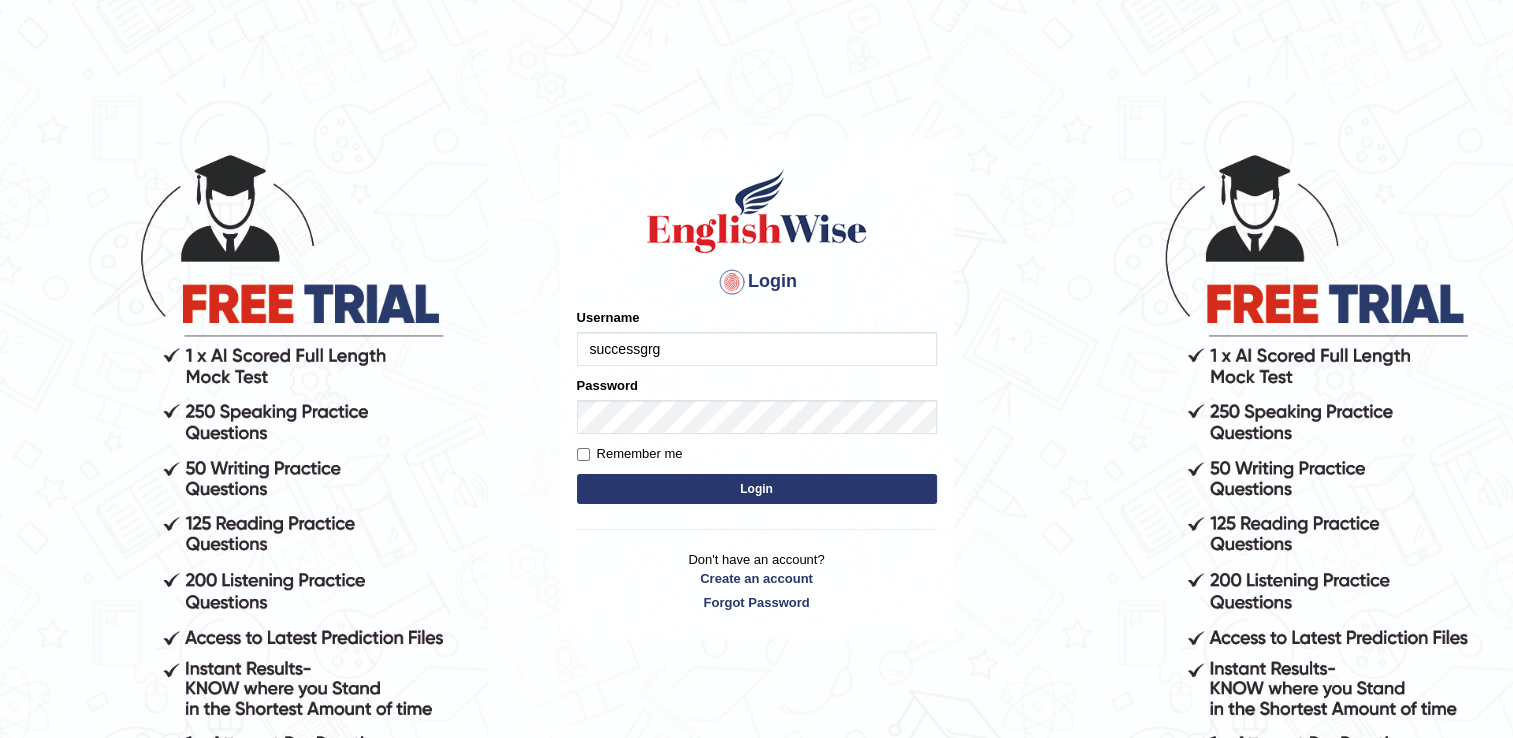click on "Login" at bounding box center (757, 489) 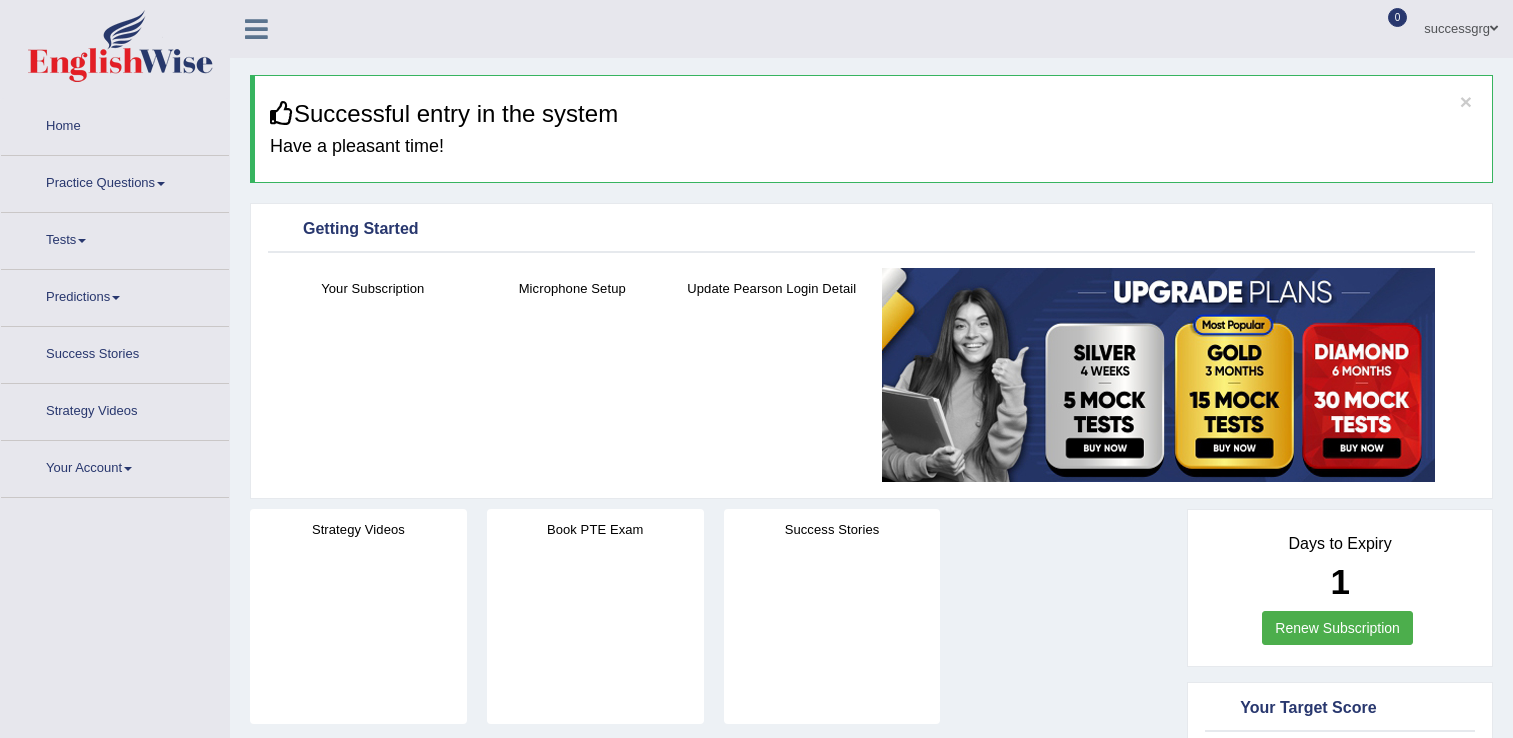 scroll, scrollTop: 0, scrollLeft: 0, axis: both 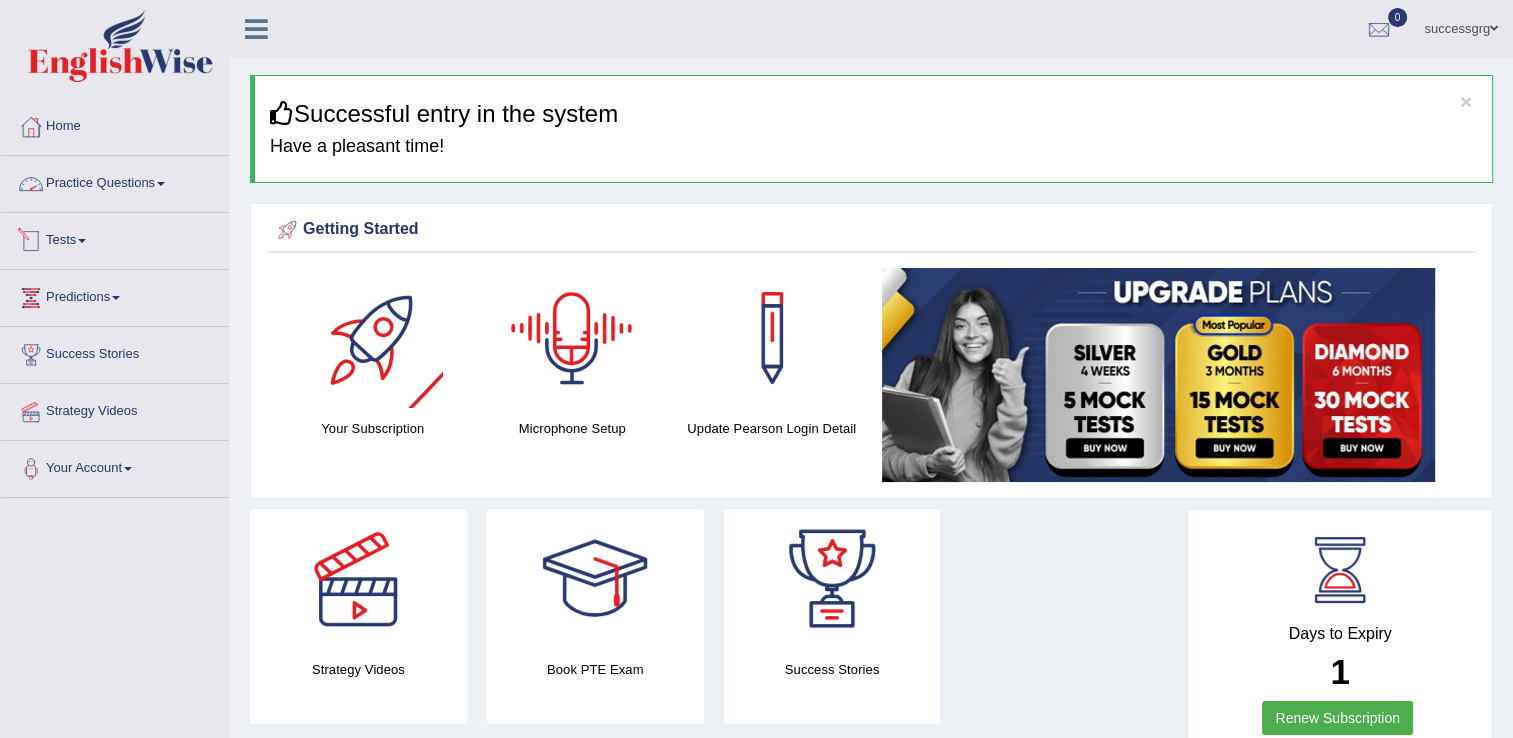click on "Practice Questions" at bounding box center [115, 181] 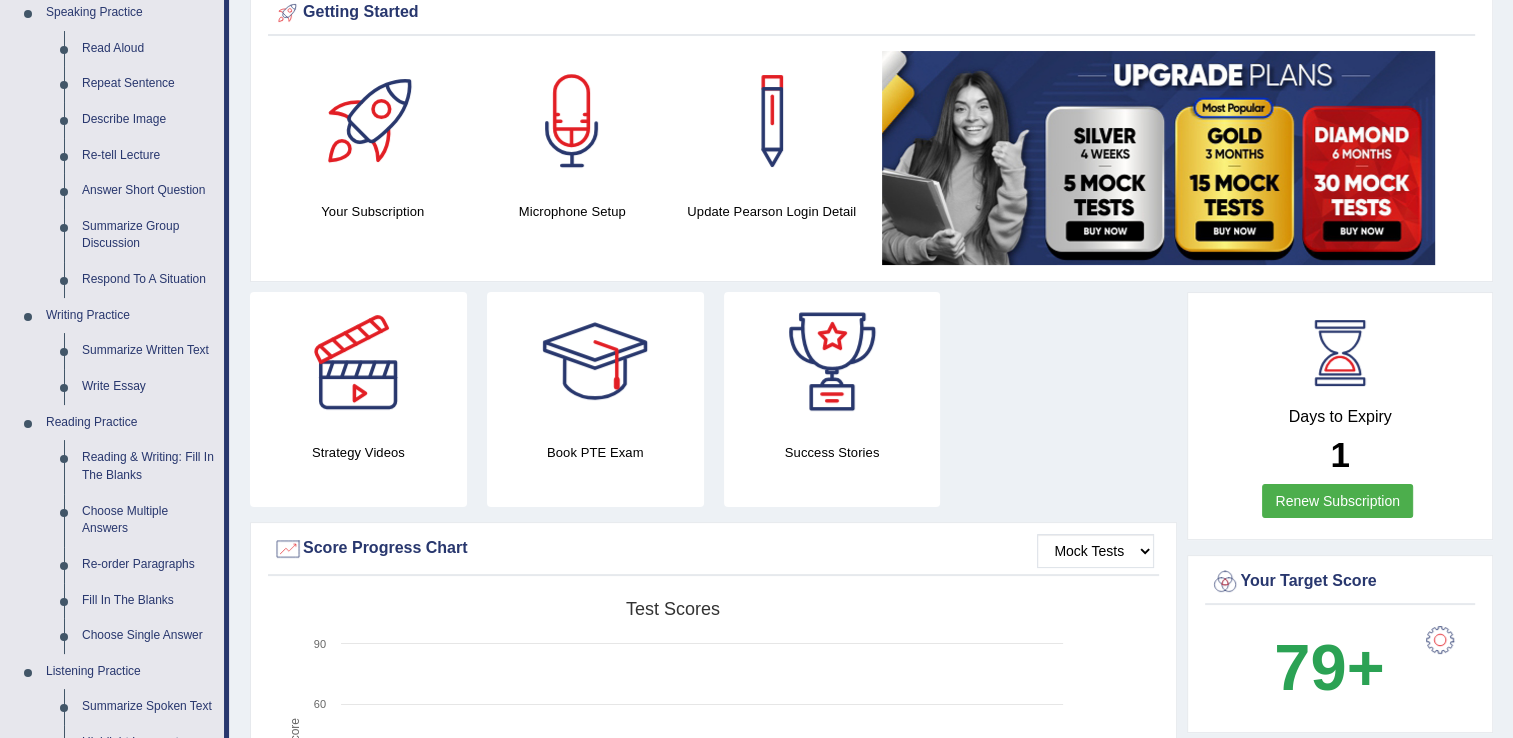 scroll, scrollTop: 300, scrollLeft: 0, axis: vertical 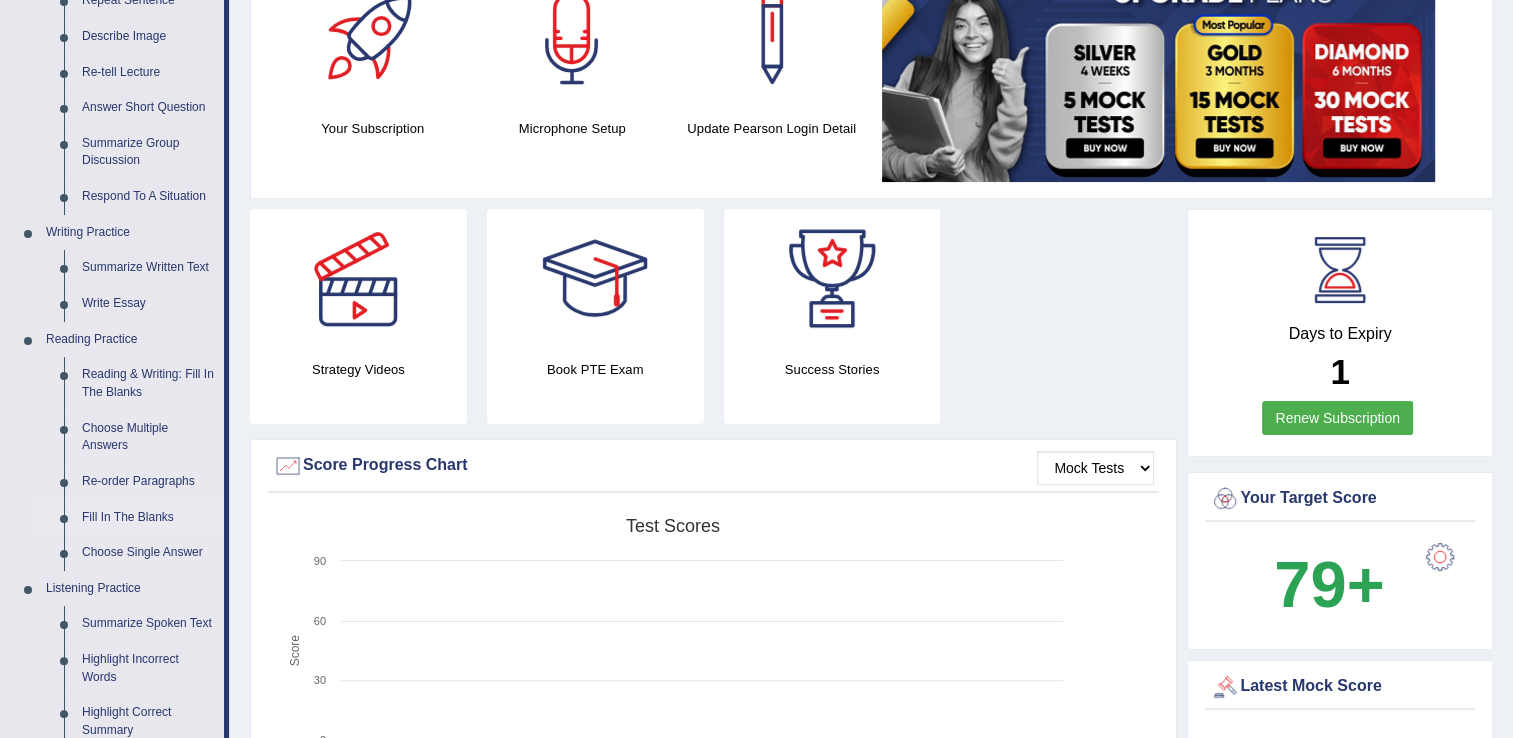 click on "Fill In The Blanks" at bounding box center [148, 518] 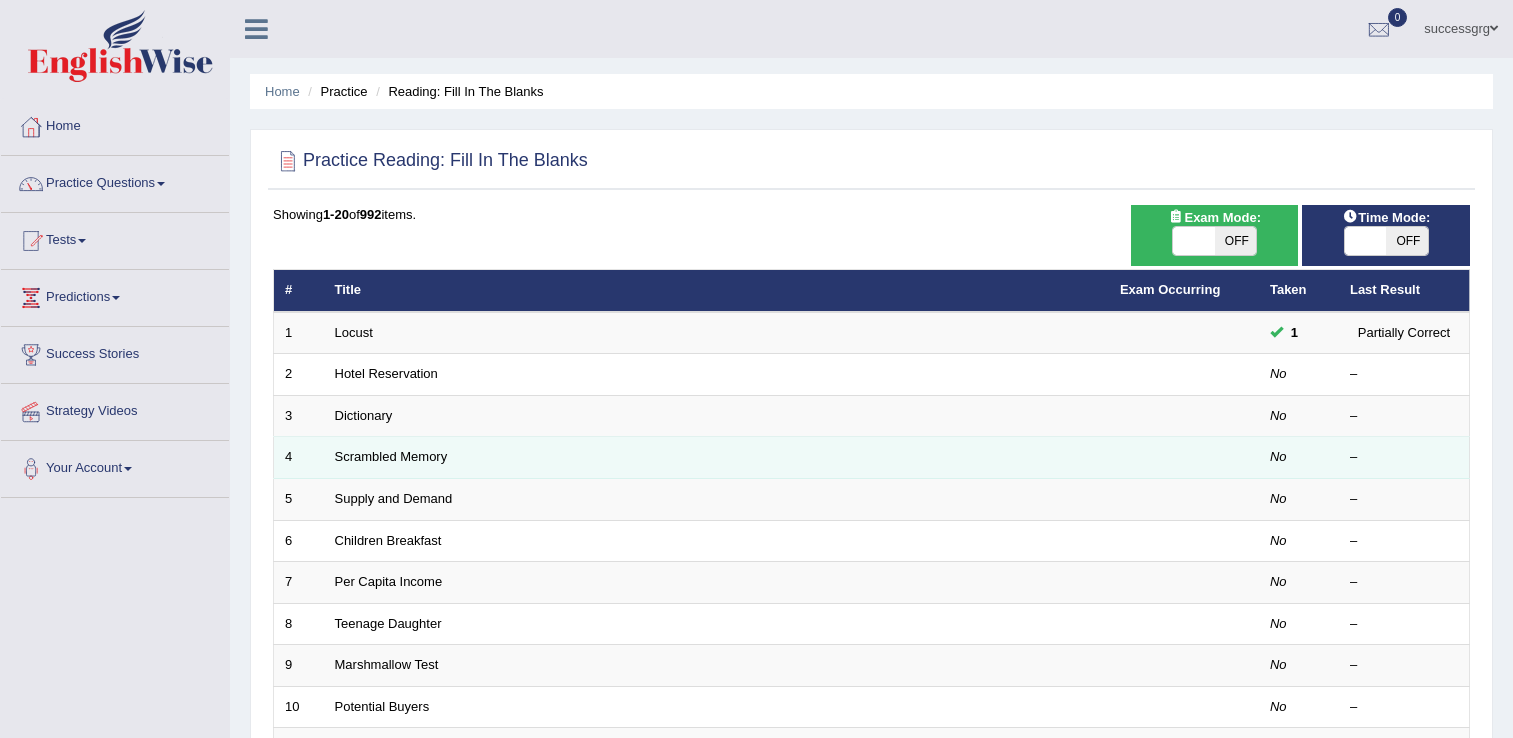 scroll, scrollTop: 0, scrollLeft: 0, axis: both 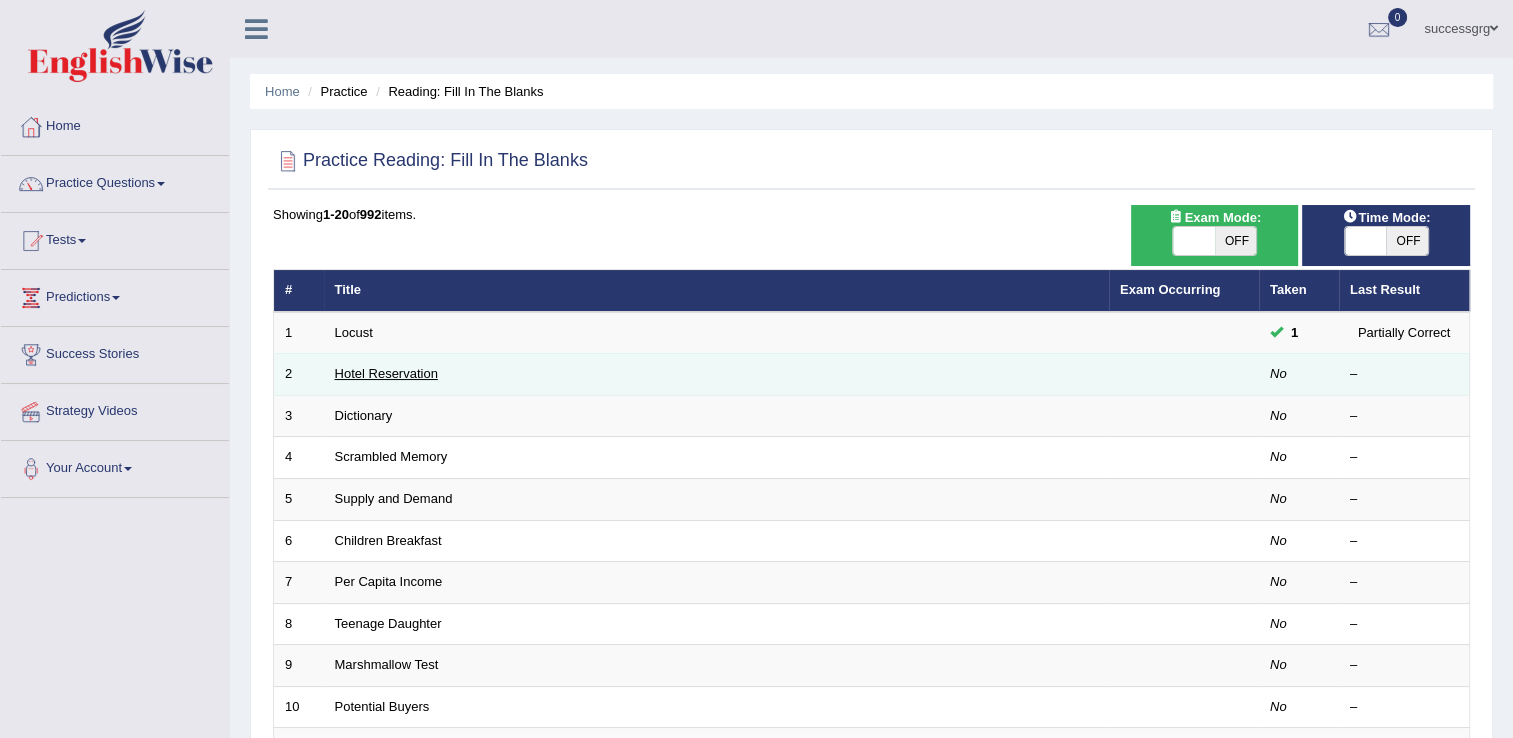 click on "Hotel Reservation" at bounding box center [386, 373] 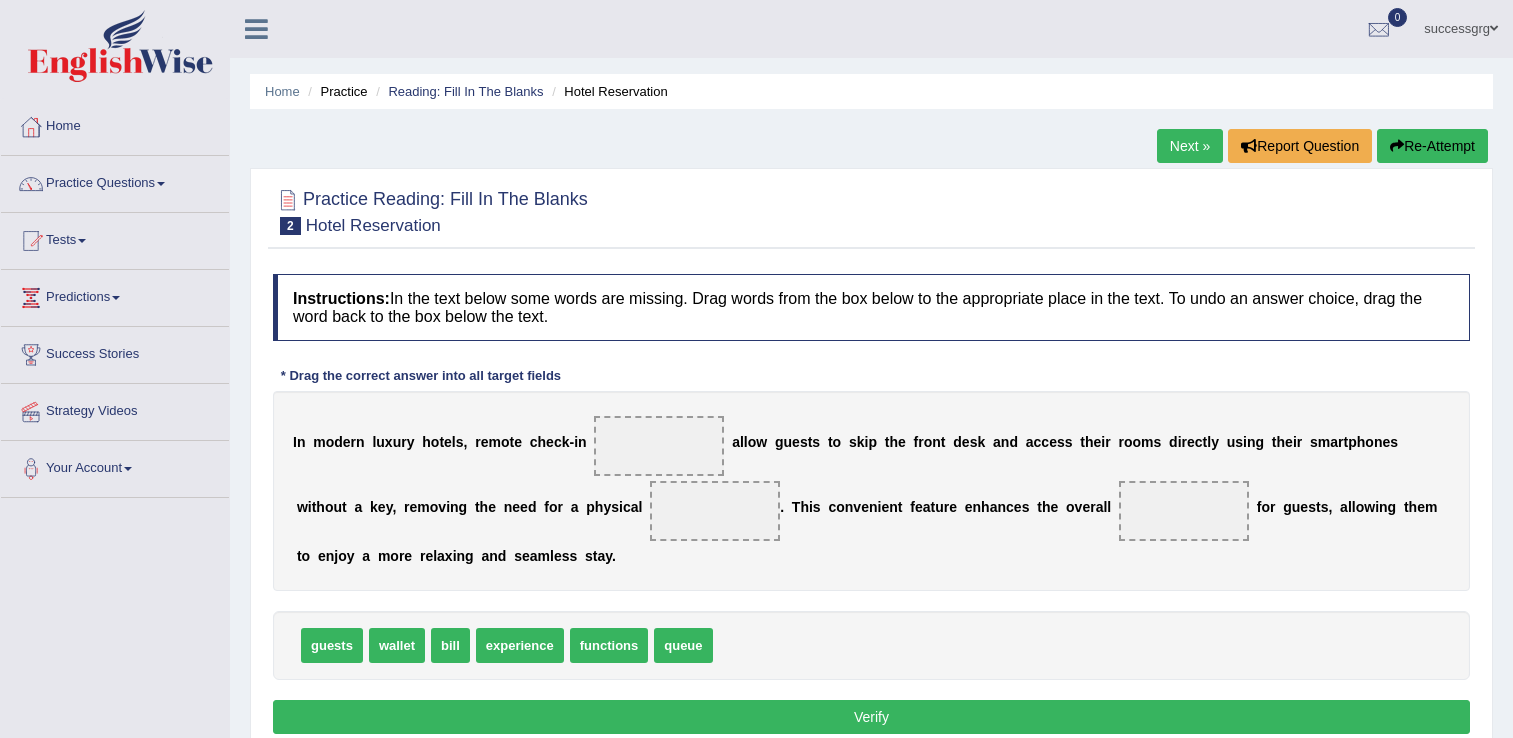 scroll, scrollTop: 0, scrollLeft: 0, axis: both 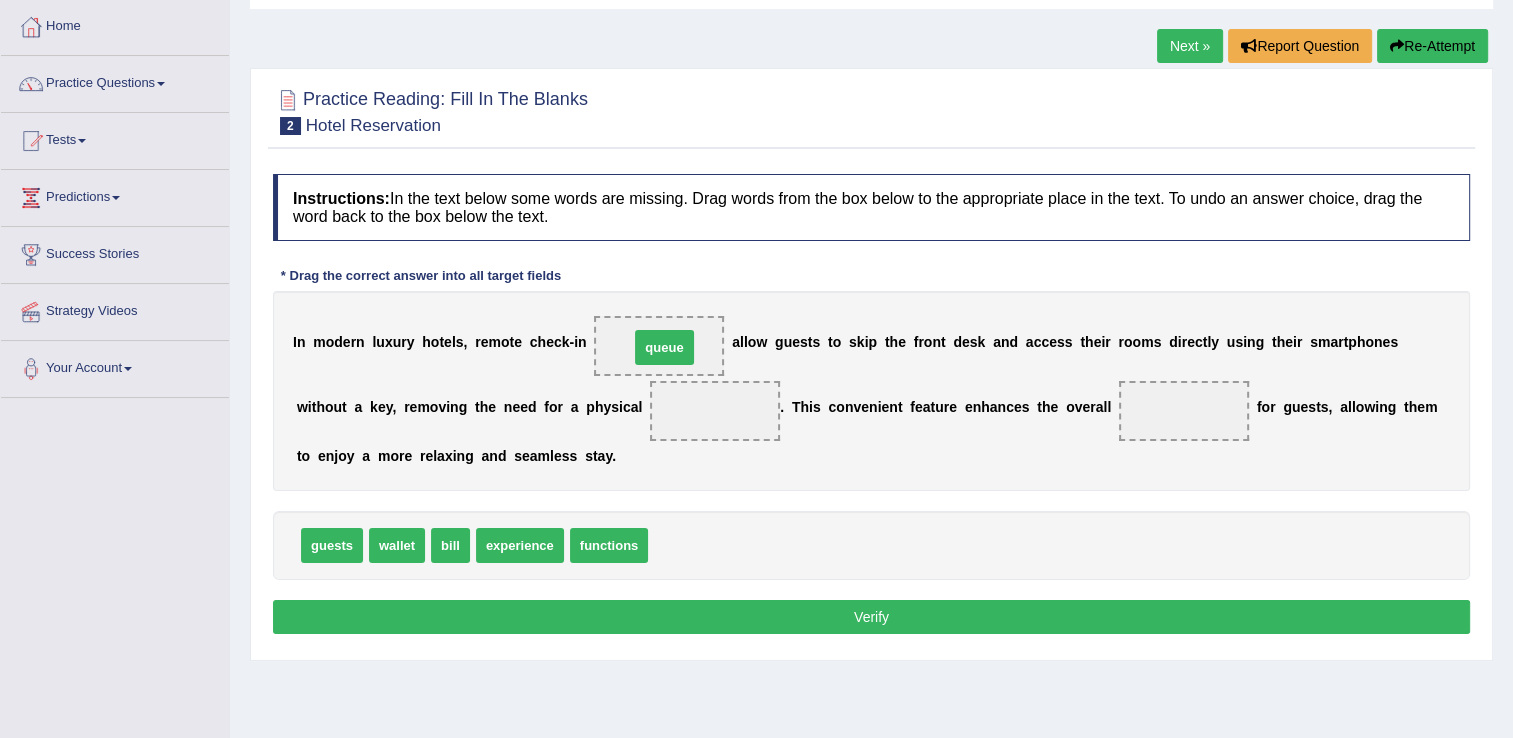 drag, startPoint x: 662, startPoint y: 546, endPoint x: 638, endPoint y: 334, distance: 213.35417 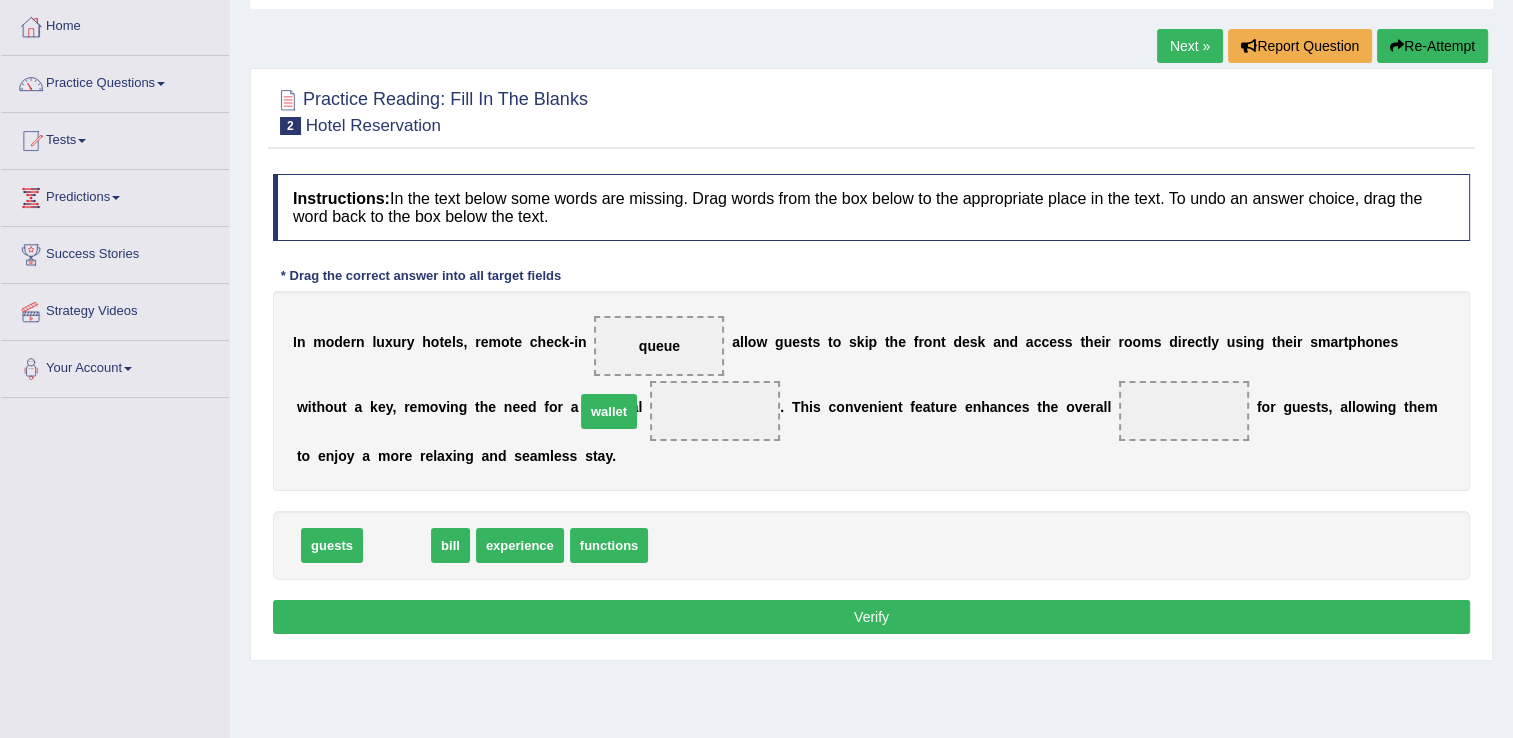 drag, startPoint x: 401, startPoint y: 546, endPoint x: 613, endPoint y: 412, distance: 250.79872 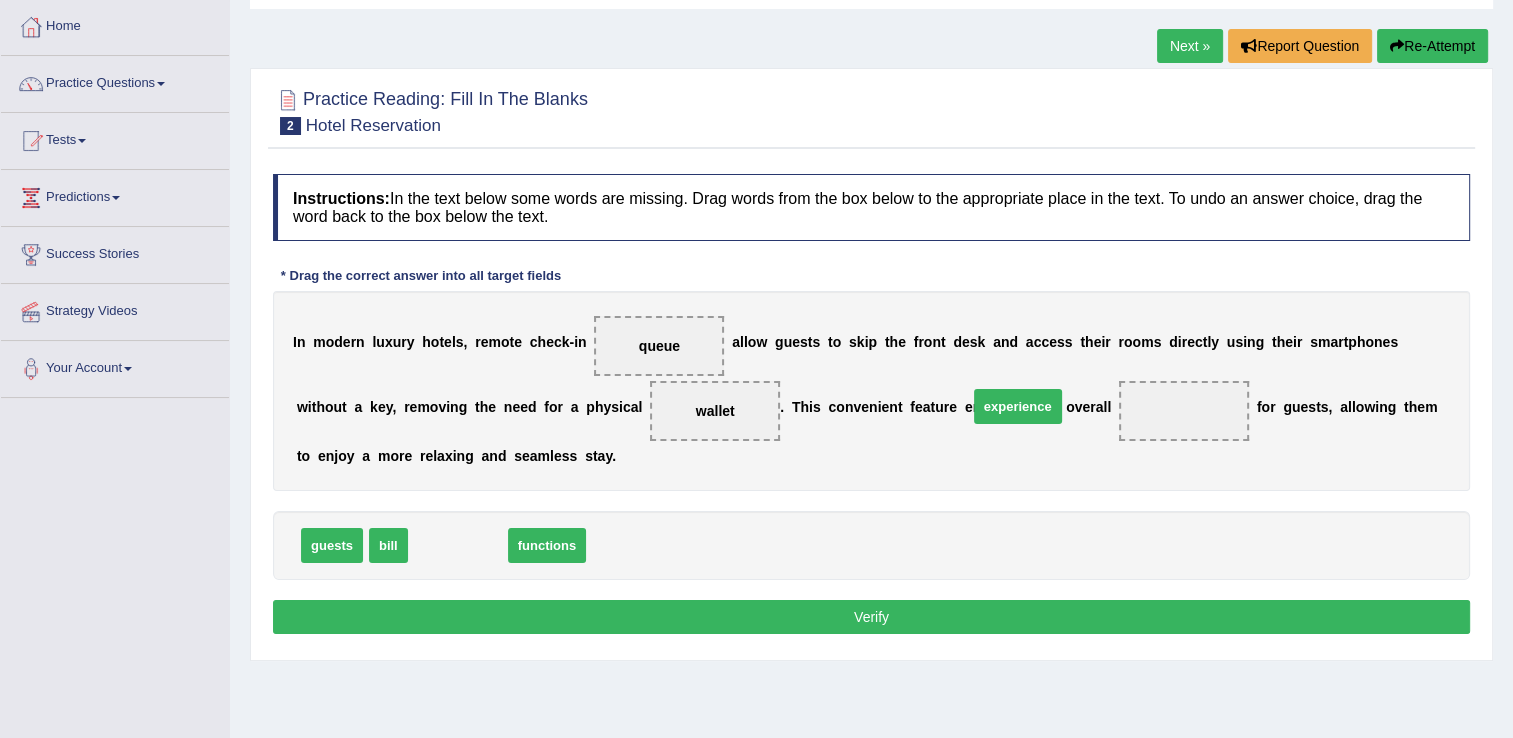 drag, startPoint x: 472, startPoint y: 545, endPoint x: 1068, endPoint y: 421, distance: 608.7627 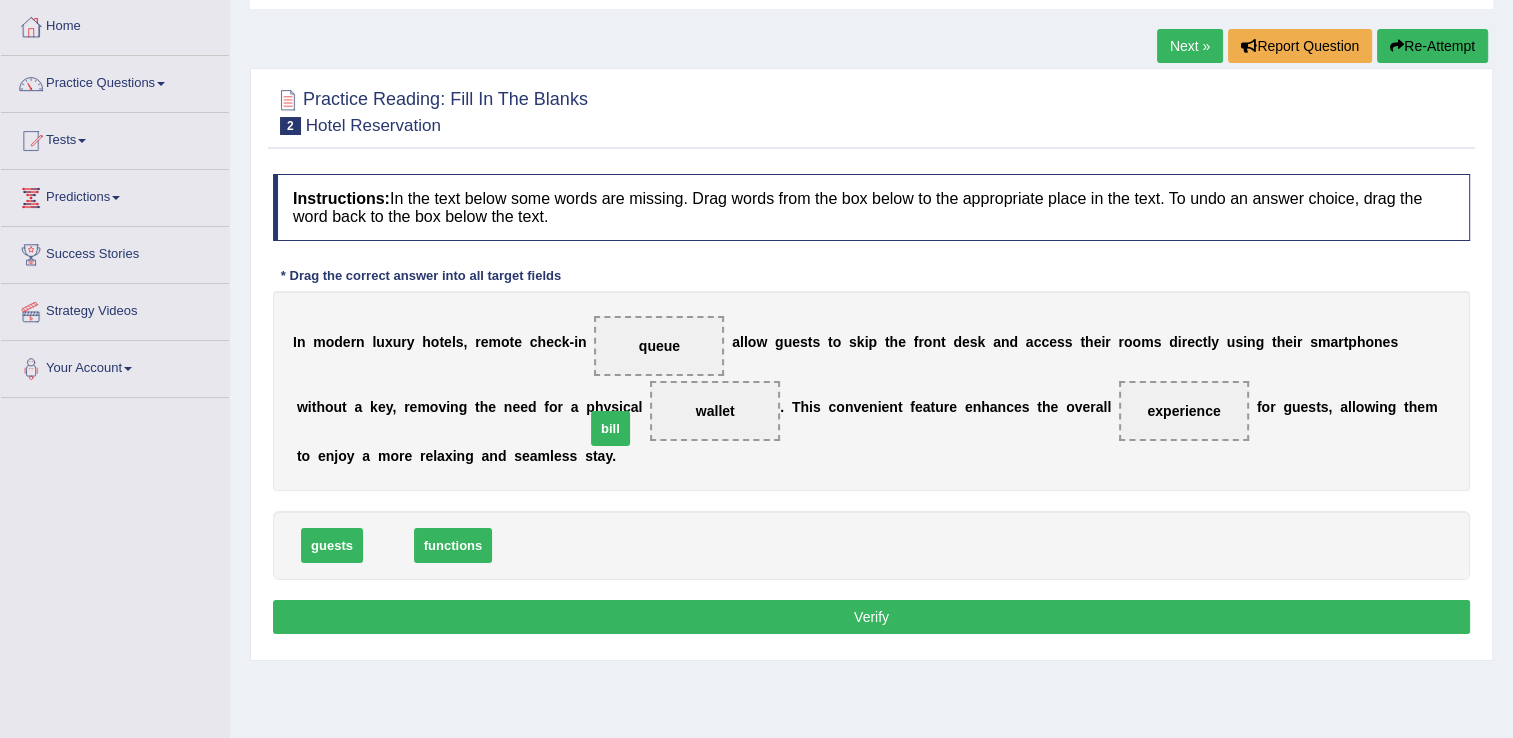 drag, startPoint x: 388, startPoint y: 538, endPoint x: 610, endPoint y: 421, distance: 250.94421 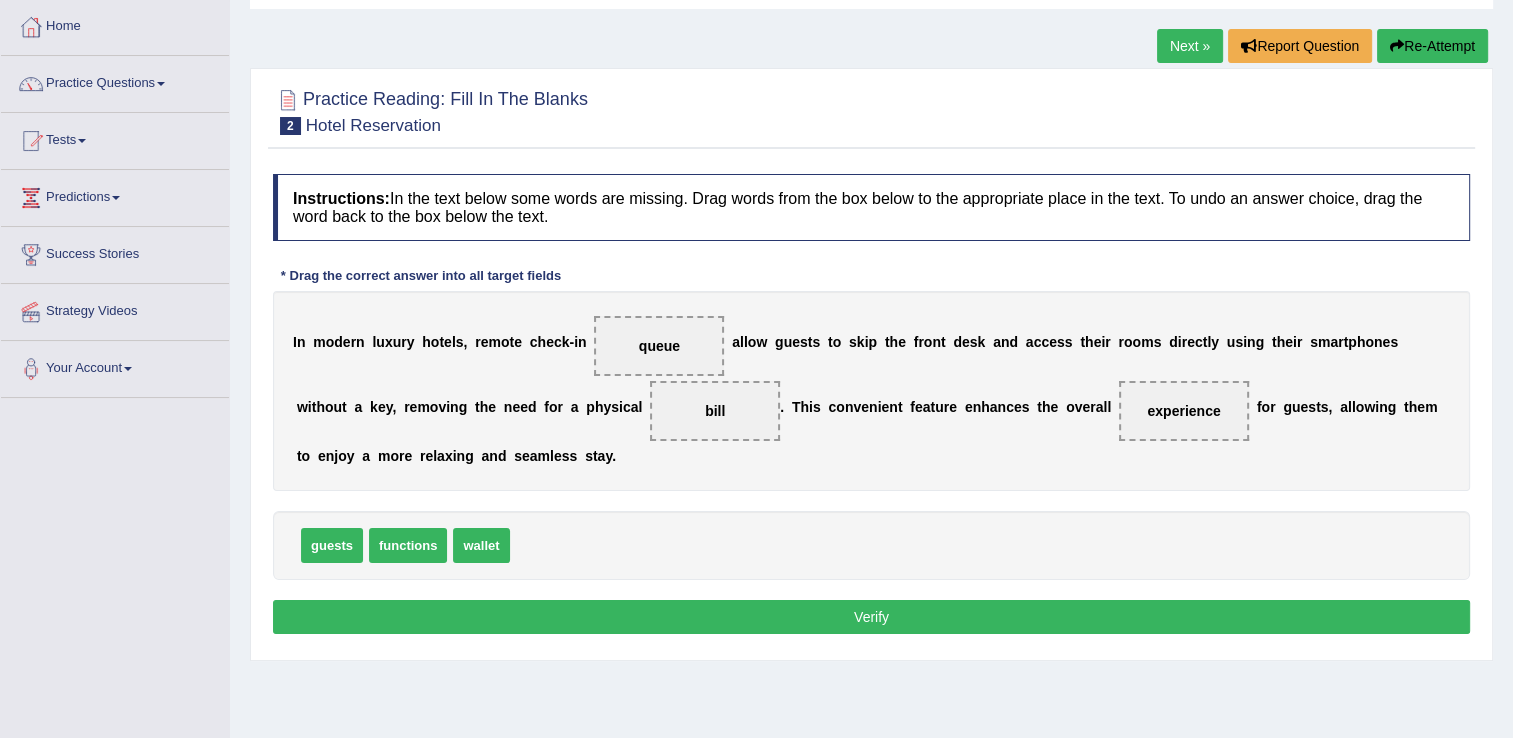 click on "Verify" at bounding box center [871, 617] 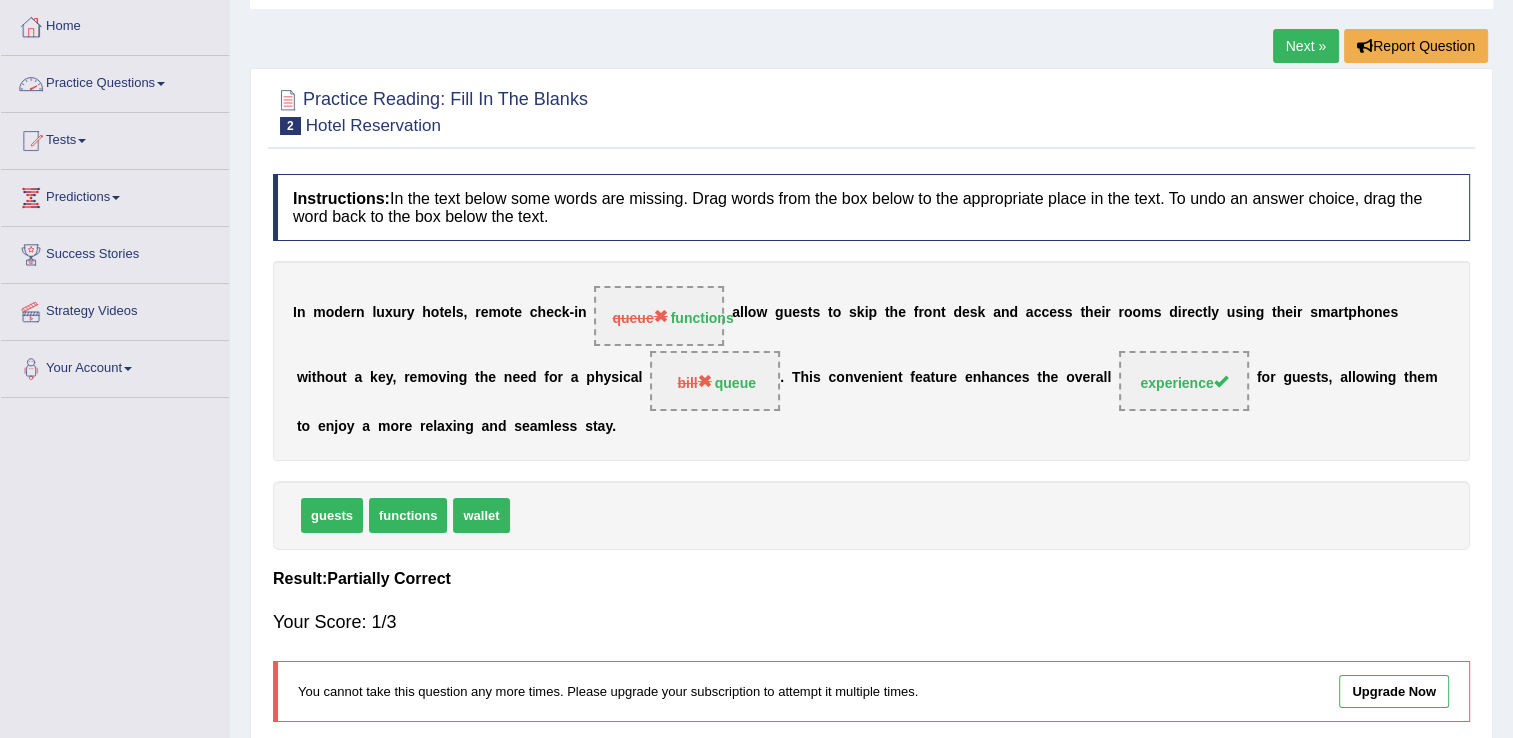 click on "Practice Questions" at bounding box center (115, 81) 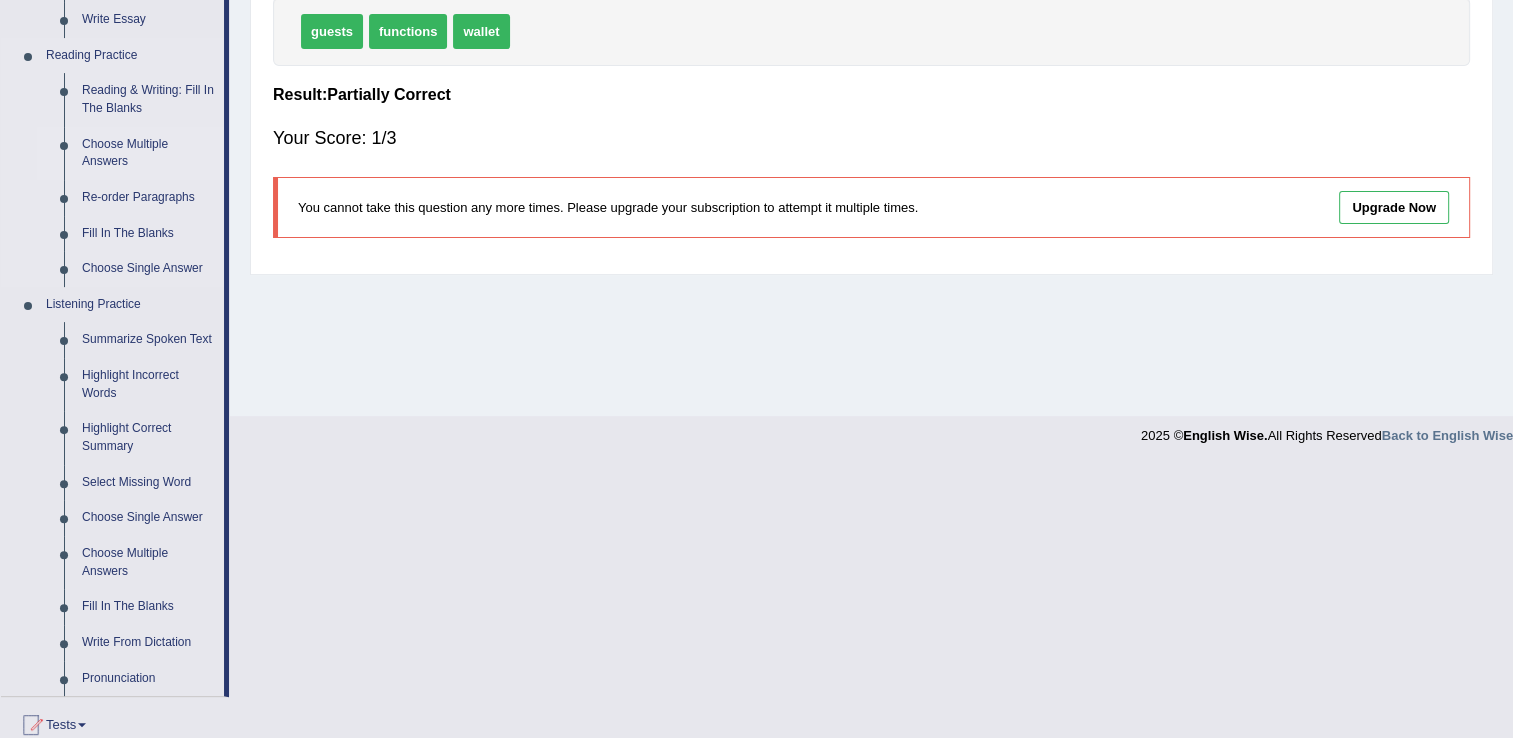 scroll, scrollTop: 327, scrollLeft: 0, axis: vertical 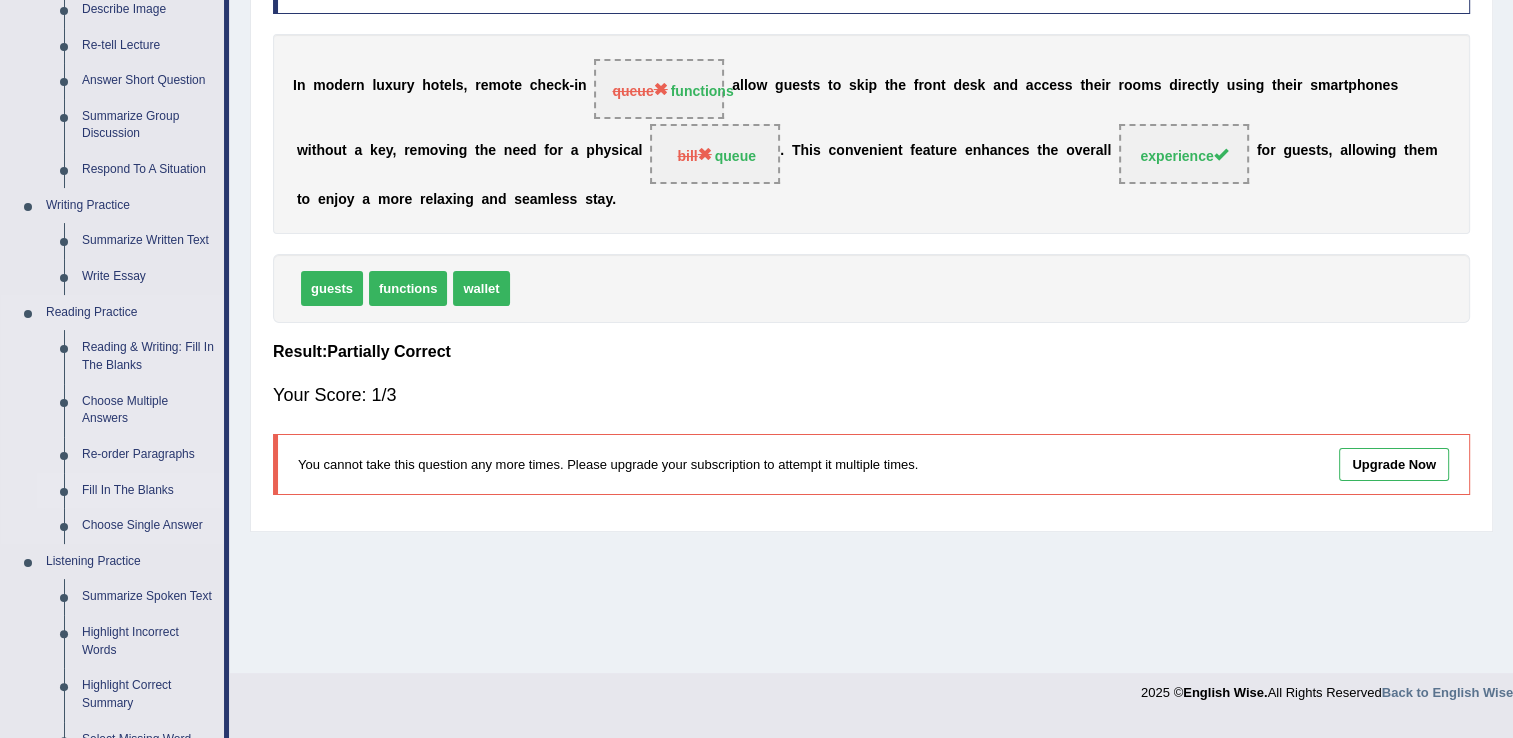 click on "Fill In The Blanks" at bounding box center [148, 491] 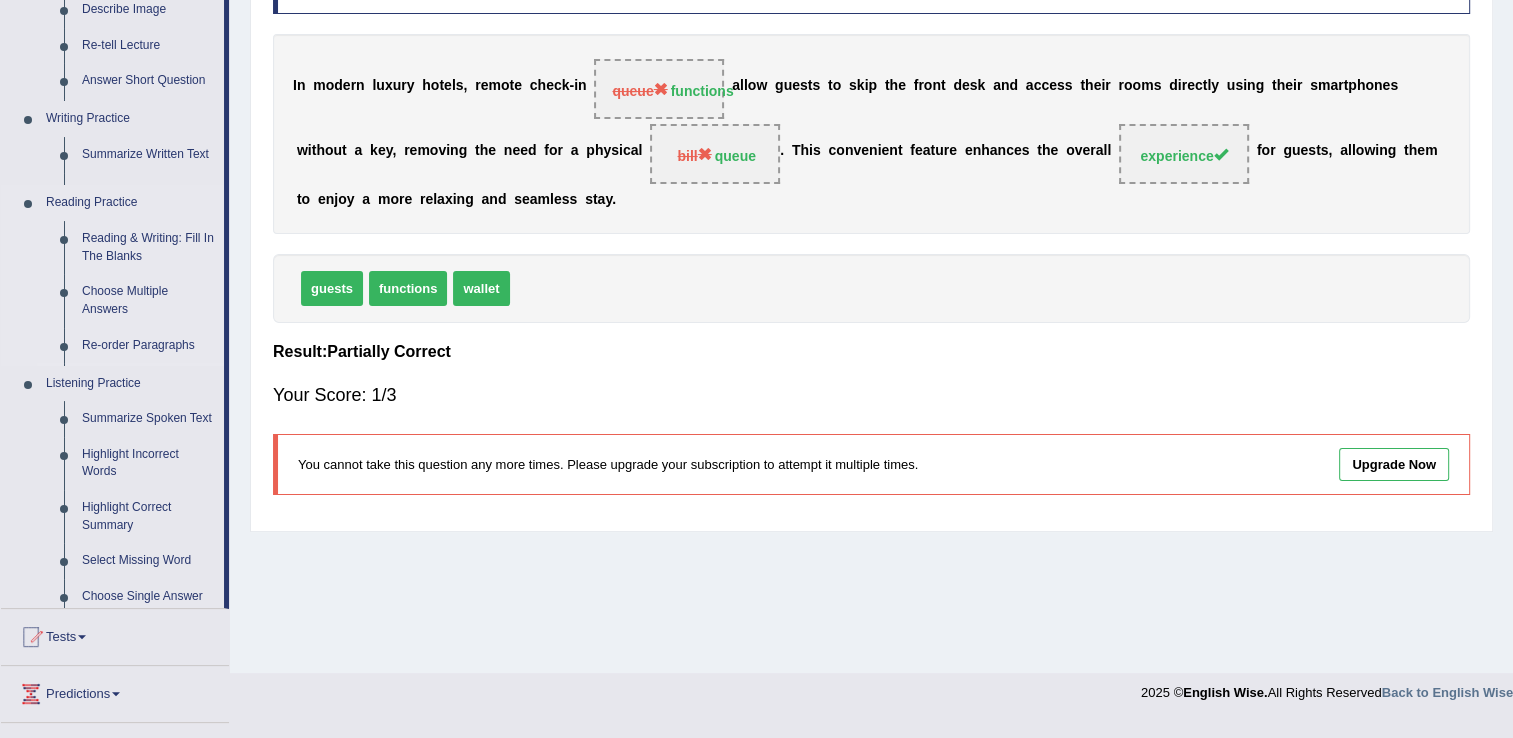 scroll, scrollTop: 312, scrollLeft: 0, axis: vertical 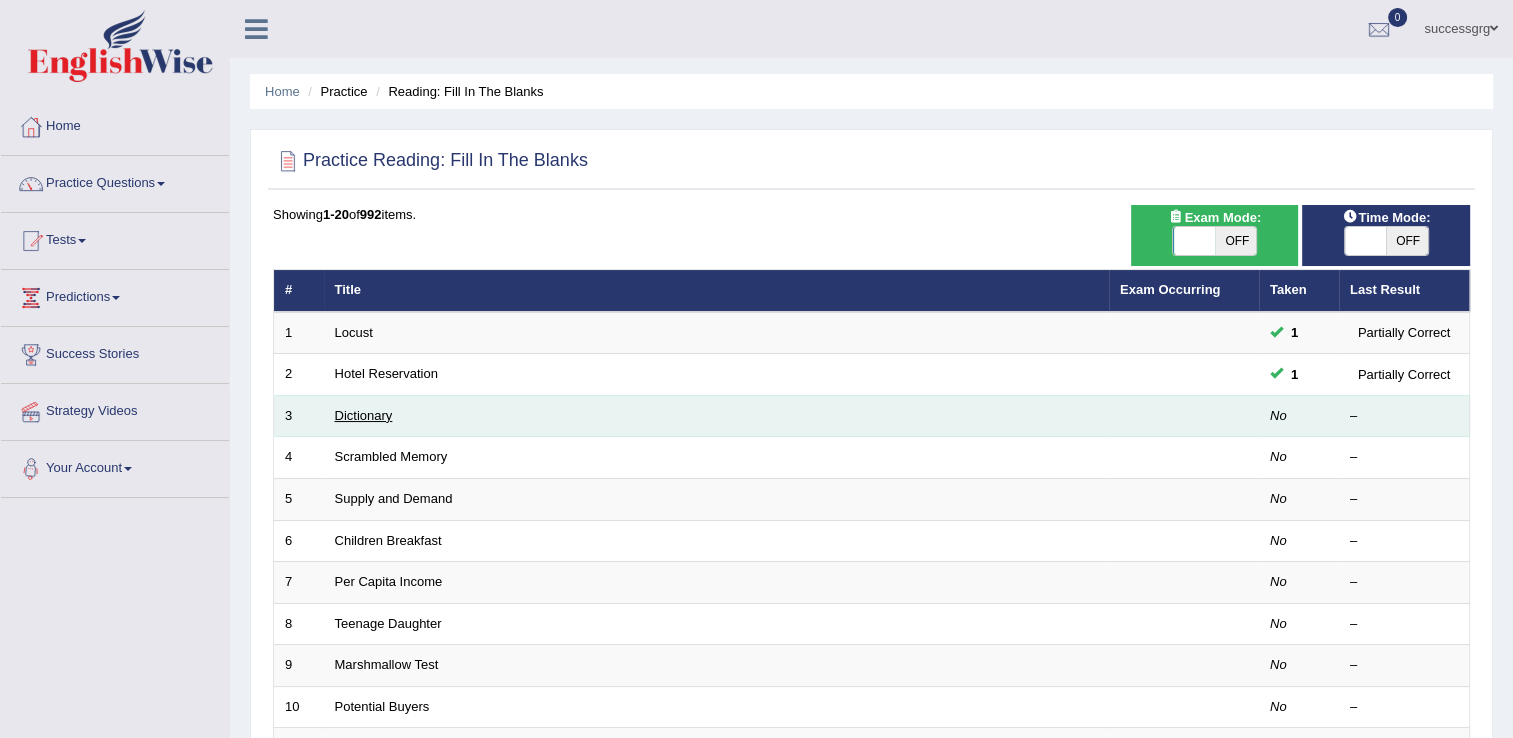 click on "Dictionary" at bounding box center (364, 415) 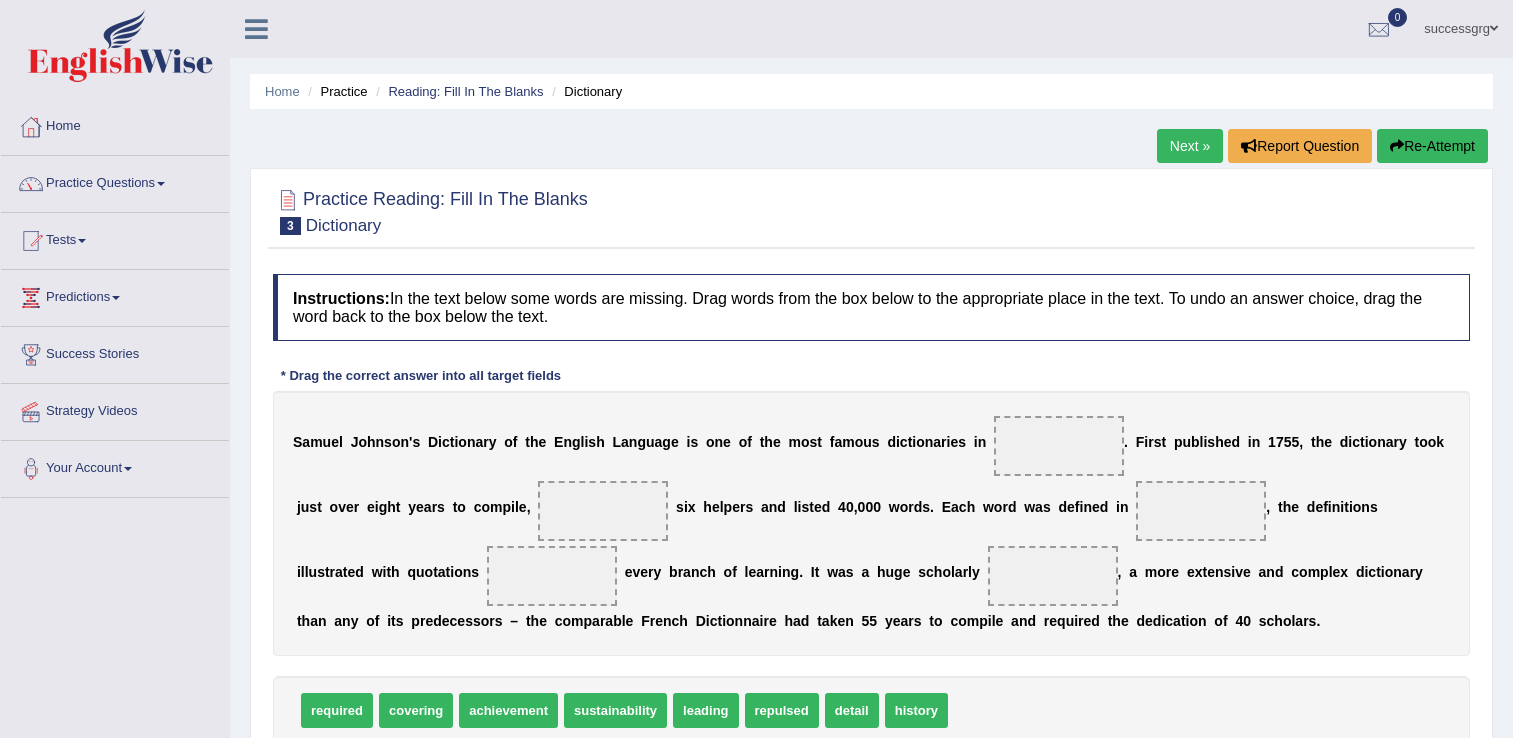 scroll, scrollTop: 0, scrollLeft: 0, axis: both 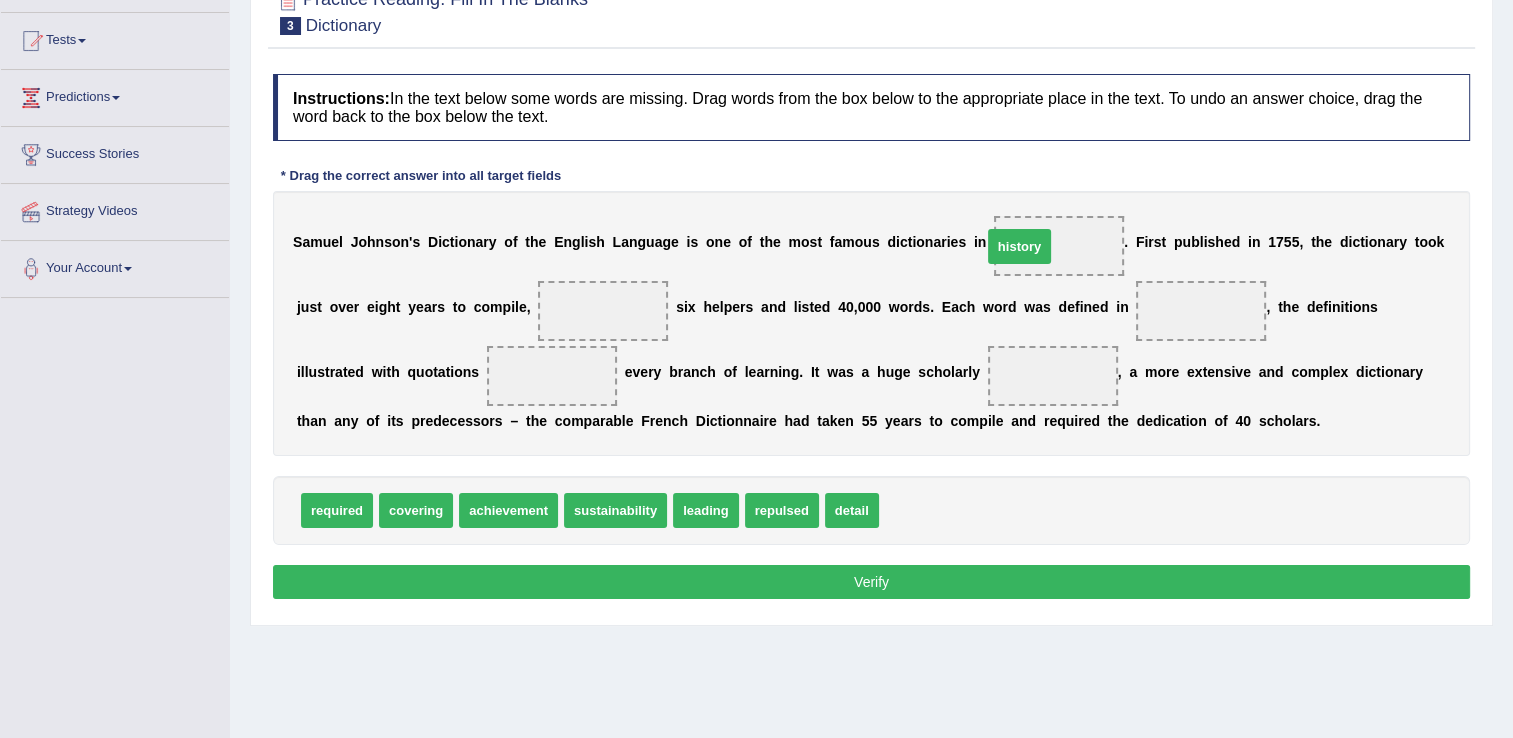 drag, startPoint x: 892, startPoint y: 514, endPoint x: 995, endPoint y: 250, distance: 283.38138 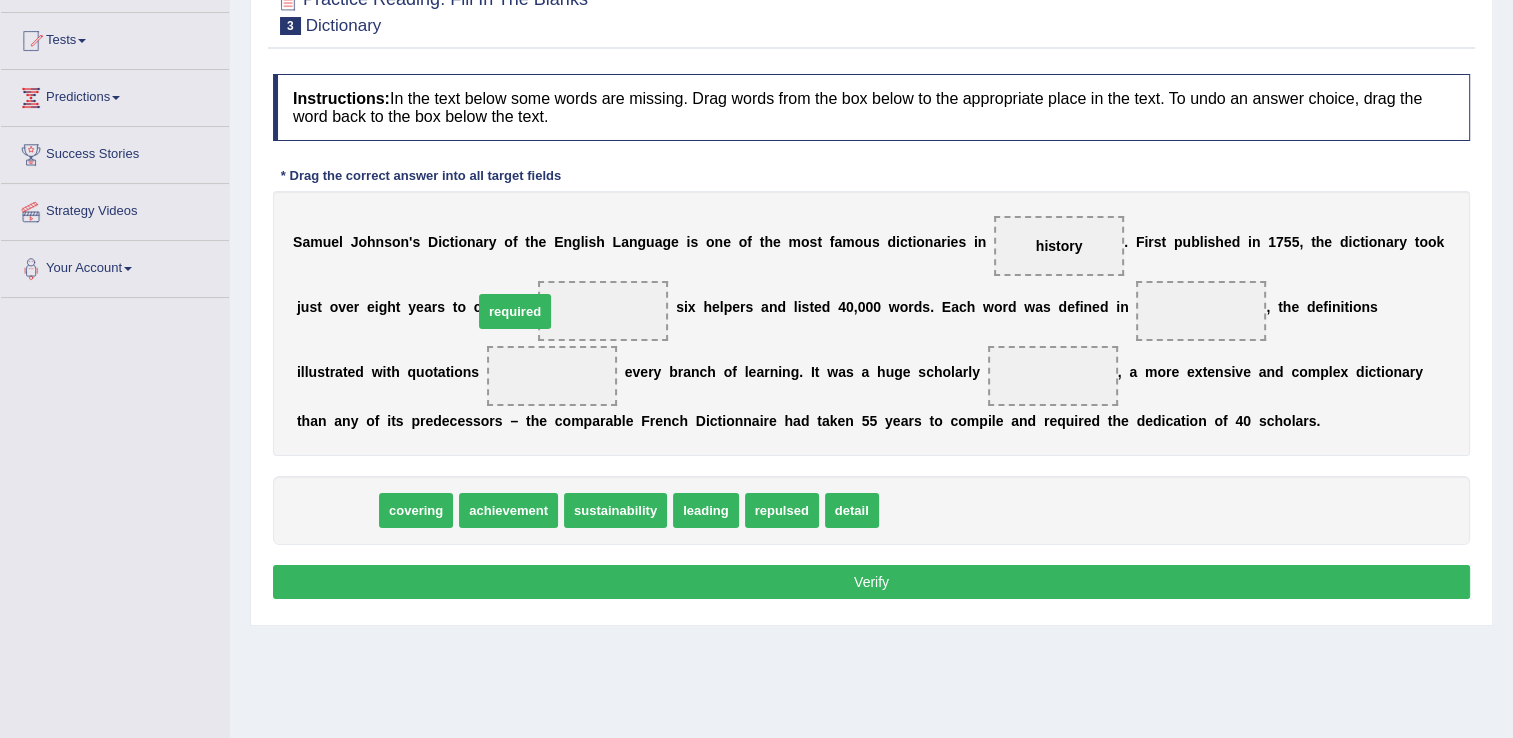 drag, startPoint x: 343, startPoint y: 511, endPoint x: 521, endPoint y: 312, distance: 266.99252 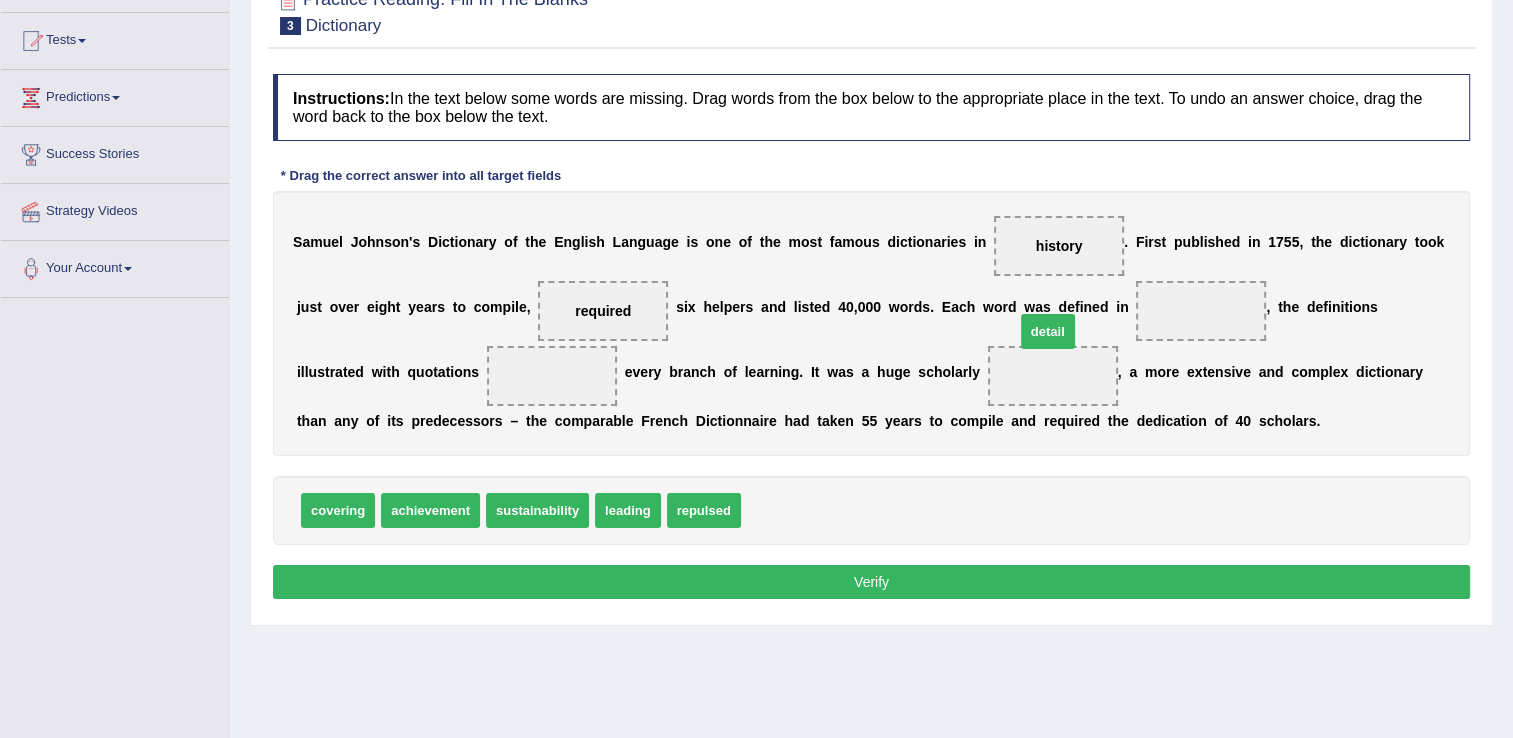 drag, startPoint x: 766, startPoint y: 509, endPoint x: 1080, endPoint y: 311, distance: 371.21423 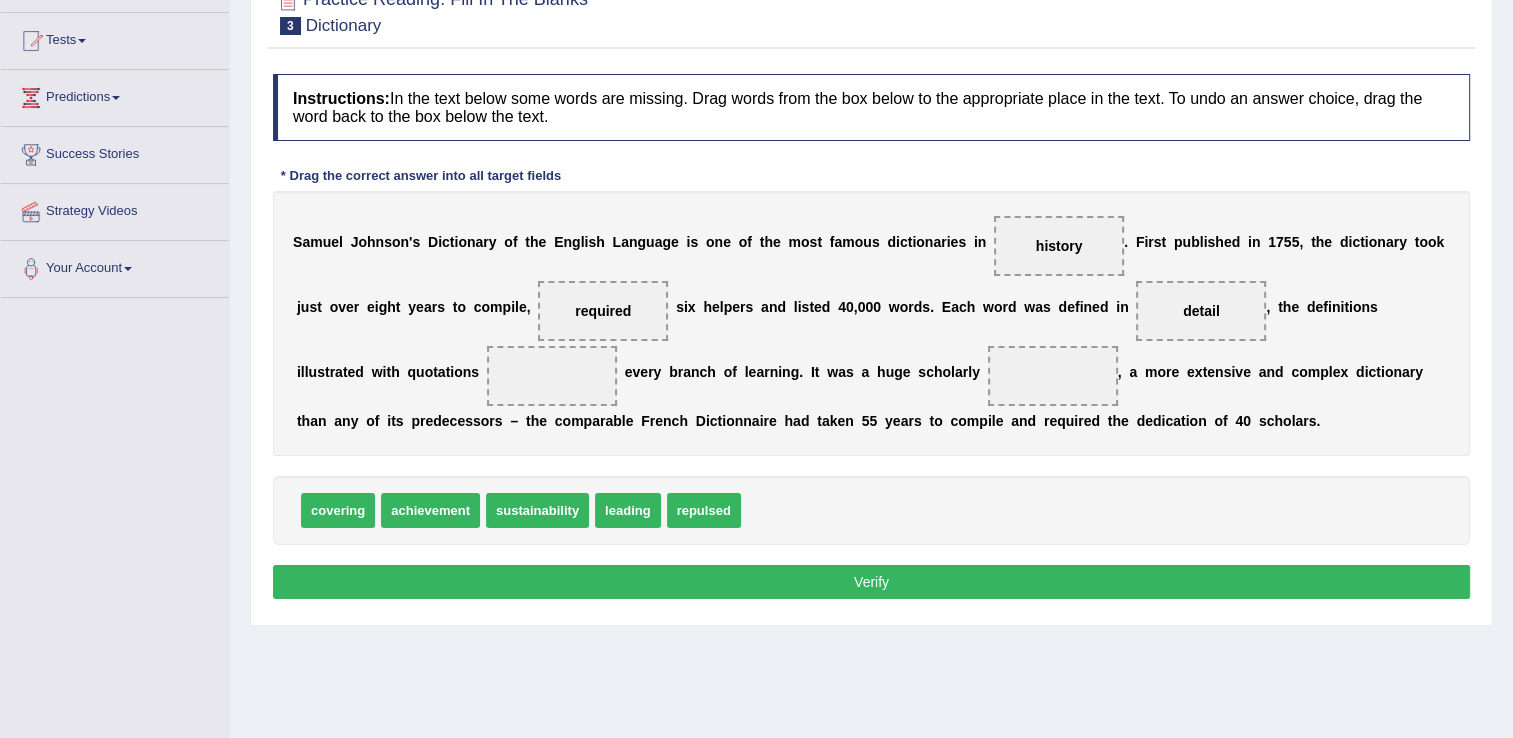 drag, startPoint x: 421, startPoint y: 456, endPoint x: 383, endPoint y: 450, distance: 38.470768 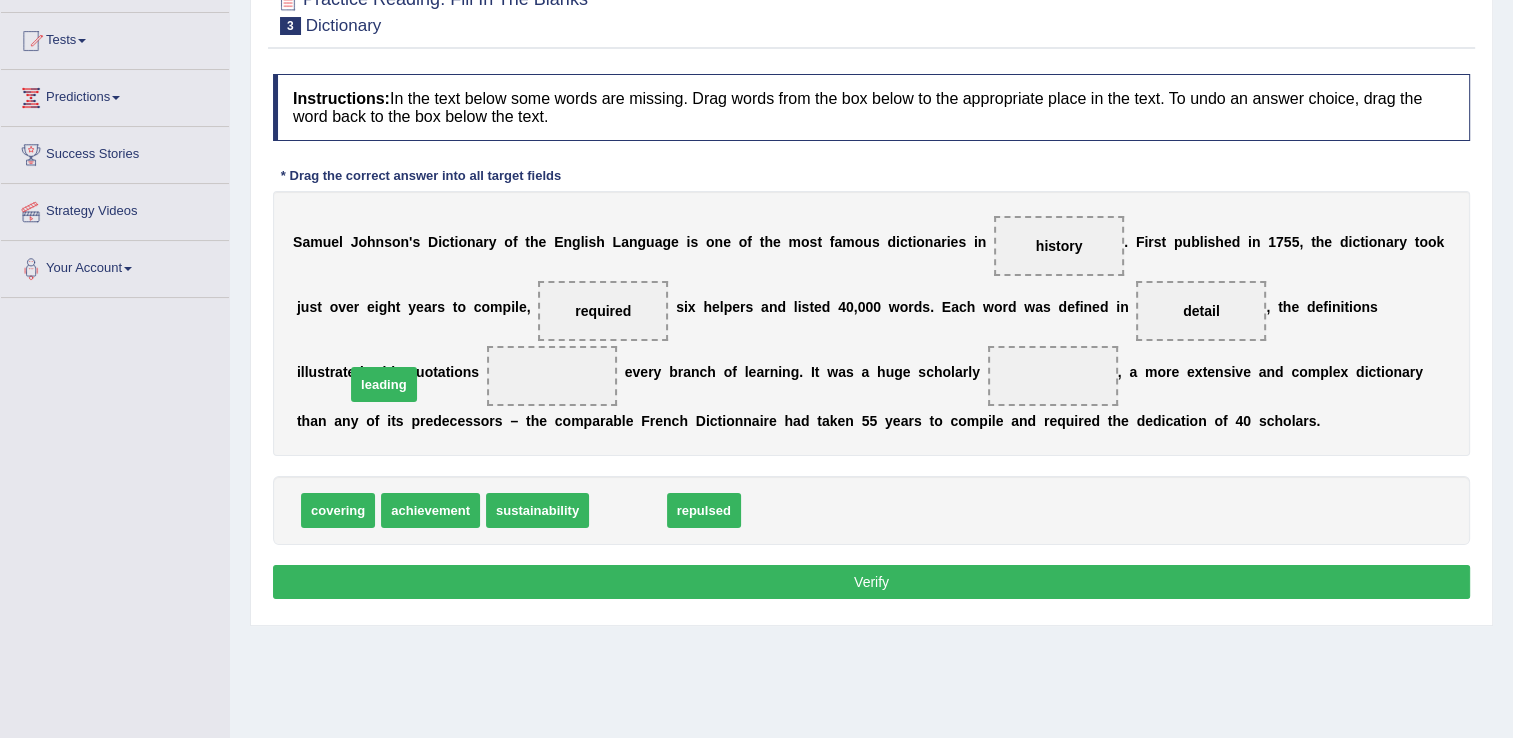 drag, startPoint x: 620, startPoint y: 510, endPoint x: 440, endPoint y: 356, distance: 236.88815 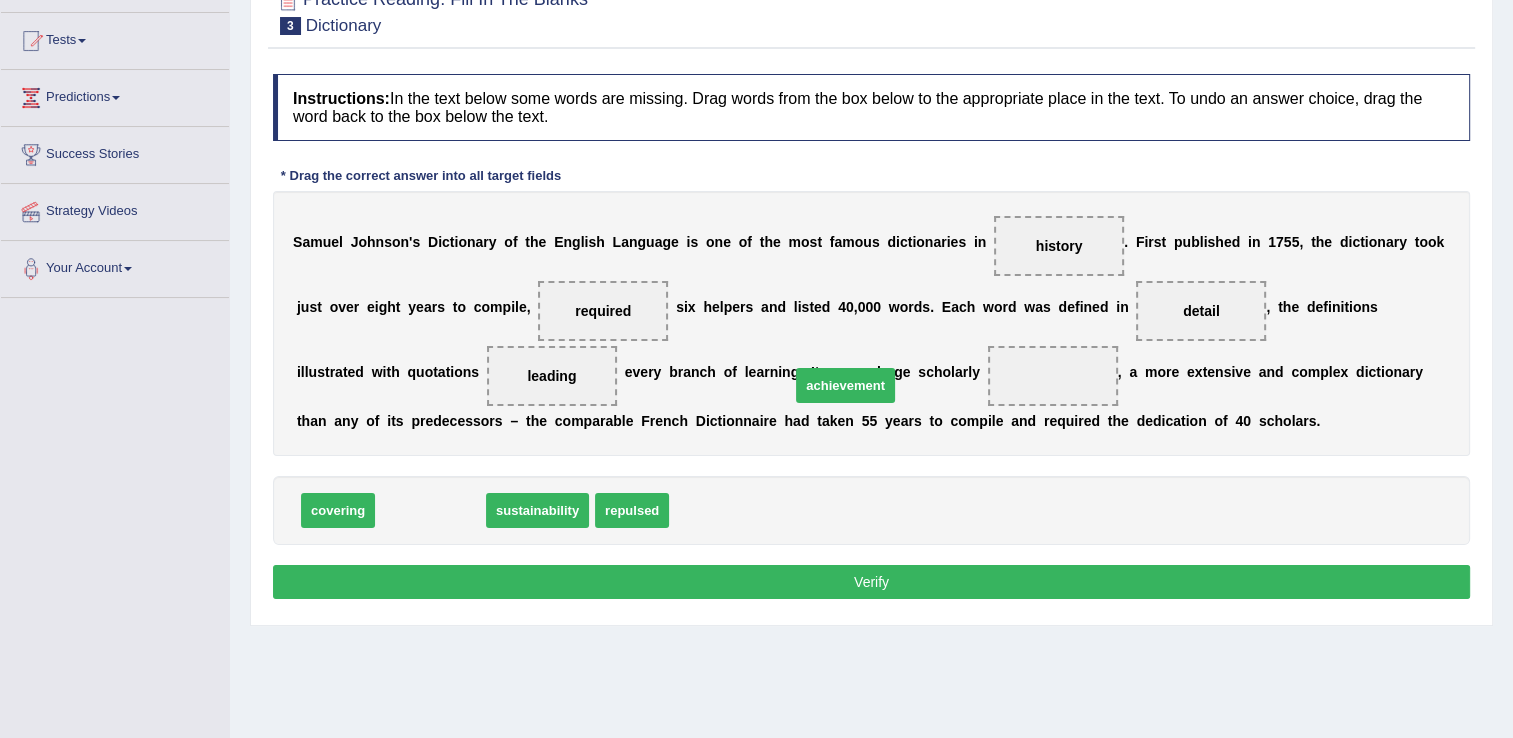 drag, startPoint x: 441, startPoint y: 510, endPoint x: 856, endPoint y: 385, distance: 433.41666 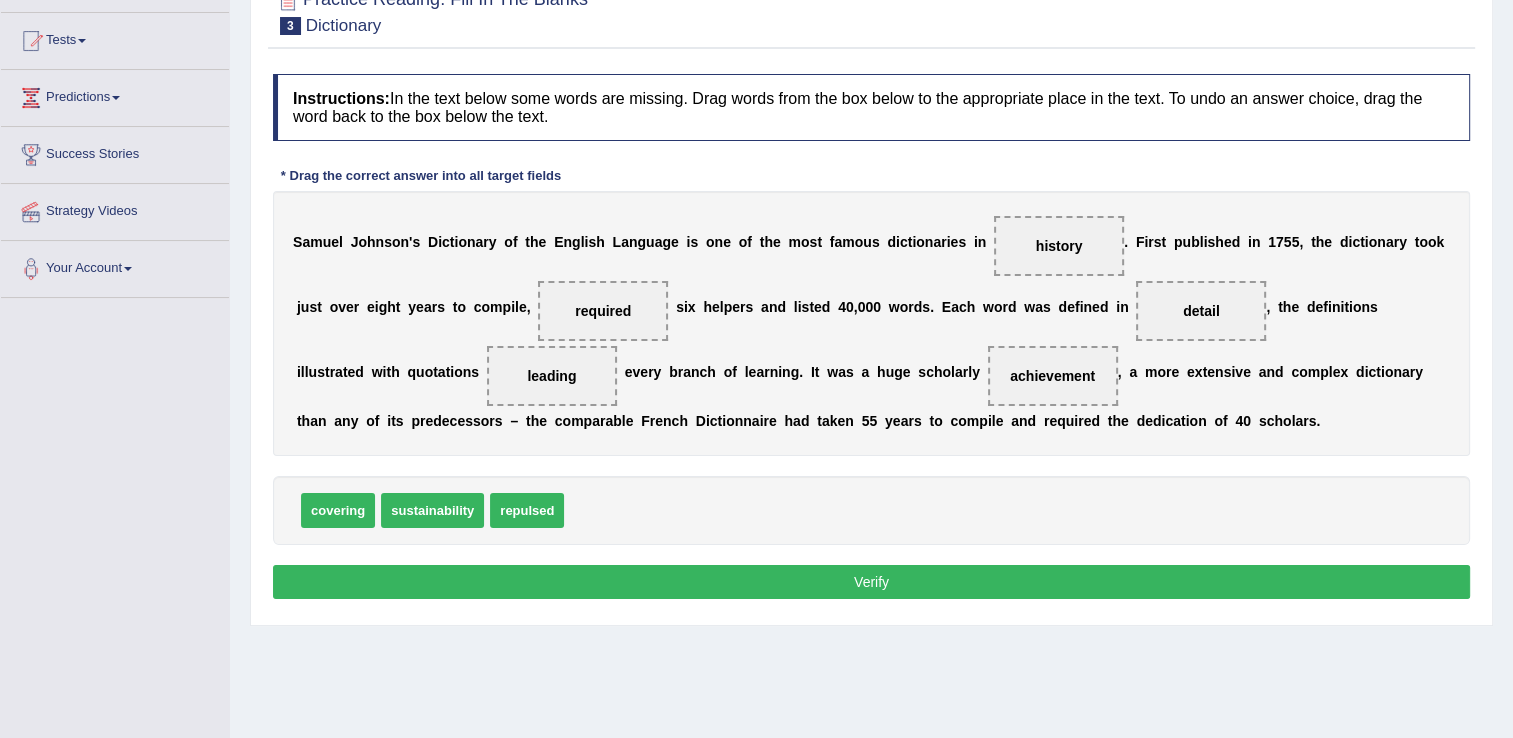 click on "Verify" at bounding box center (871, 582) 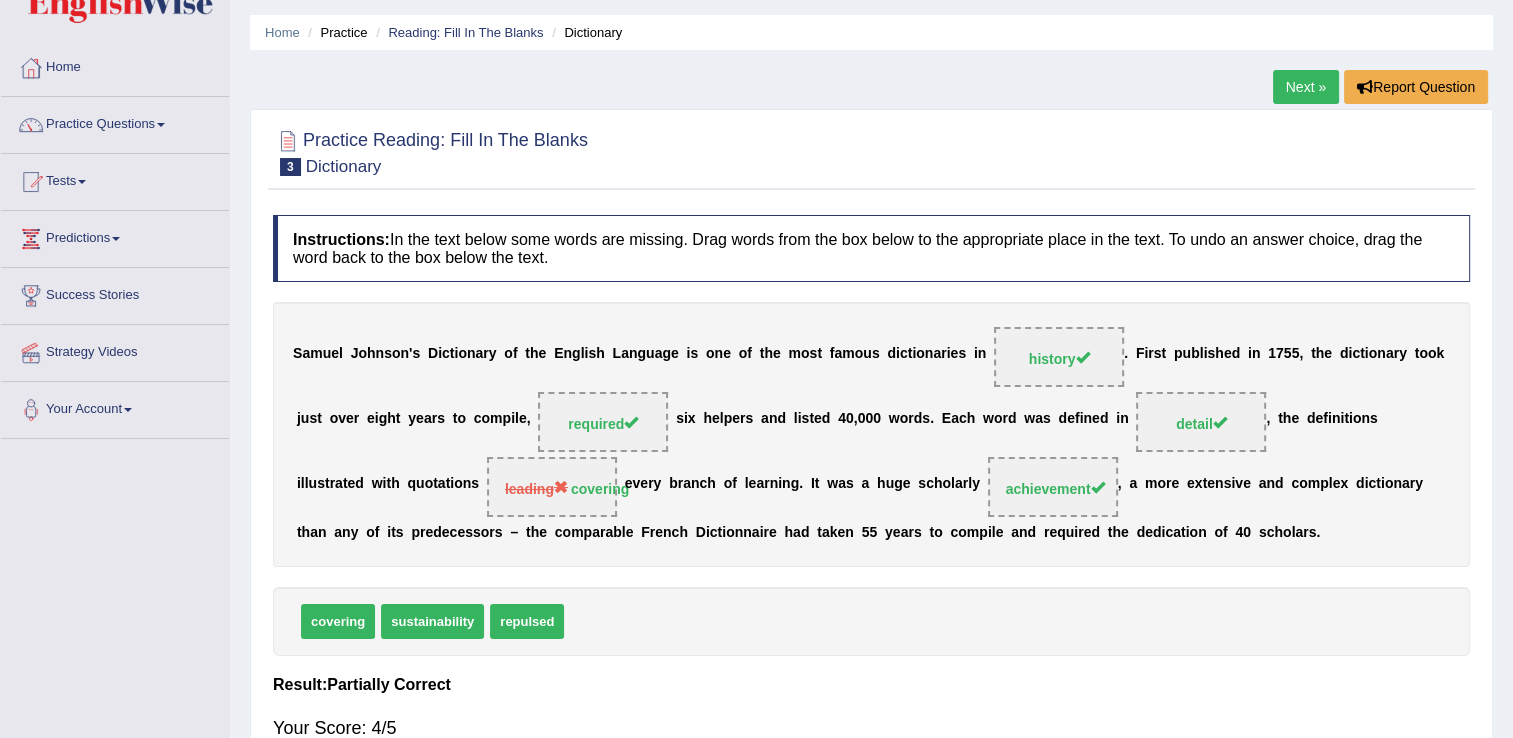 scroll, scrollTop: 0, scrollLeft: 0, axis: both 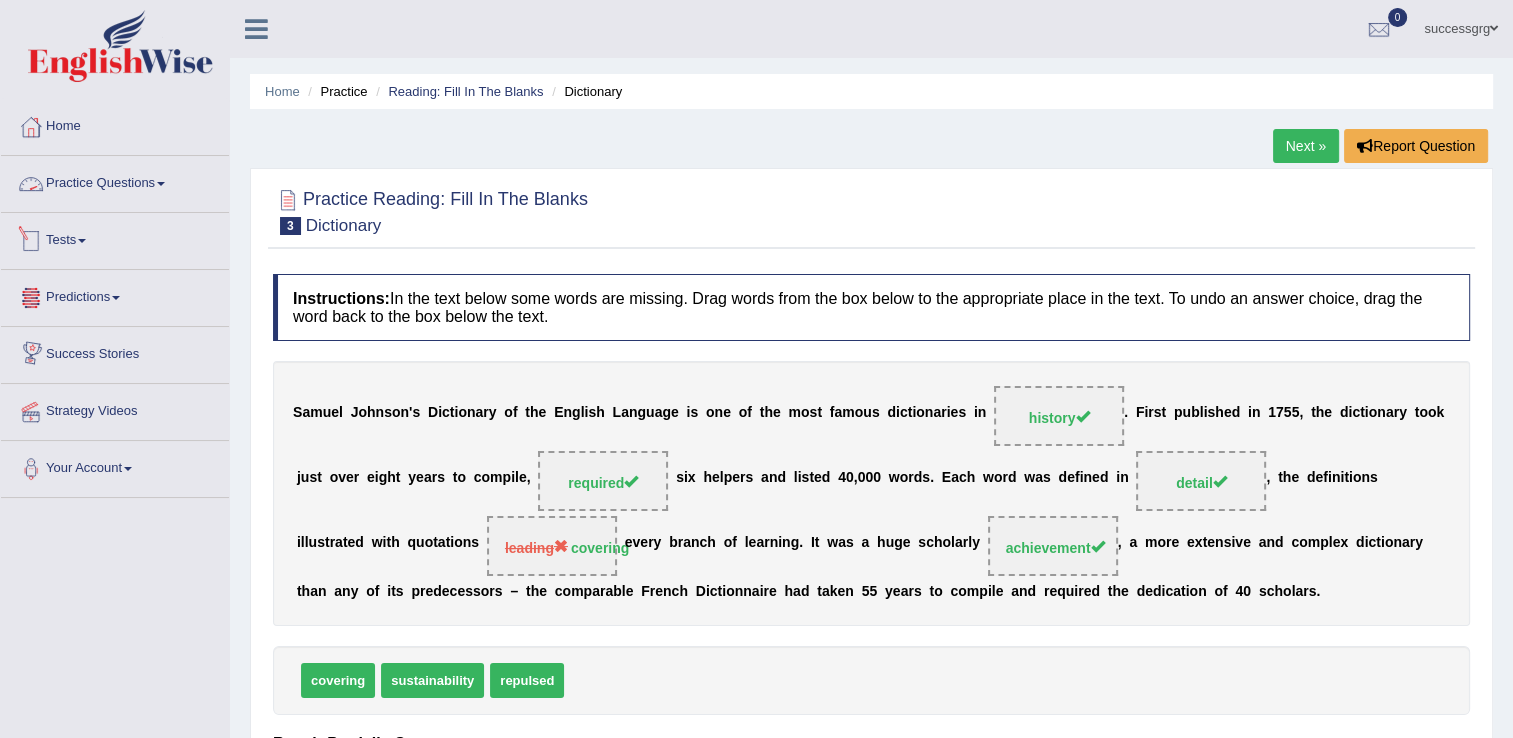 click on "Practice Questions" at bounding box center (115, 181) 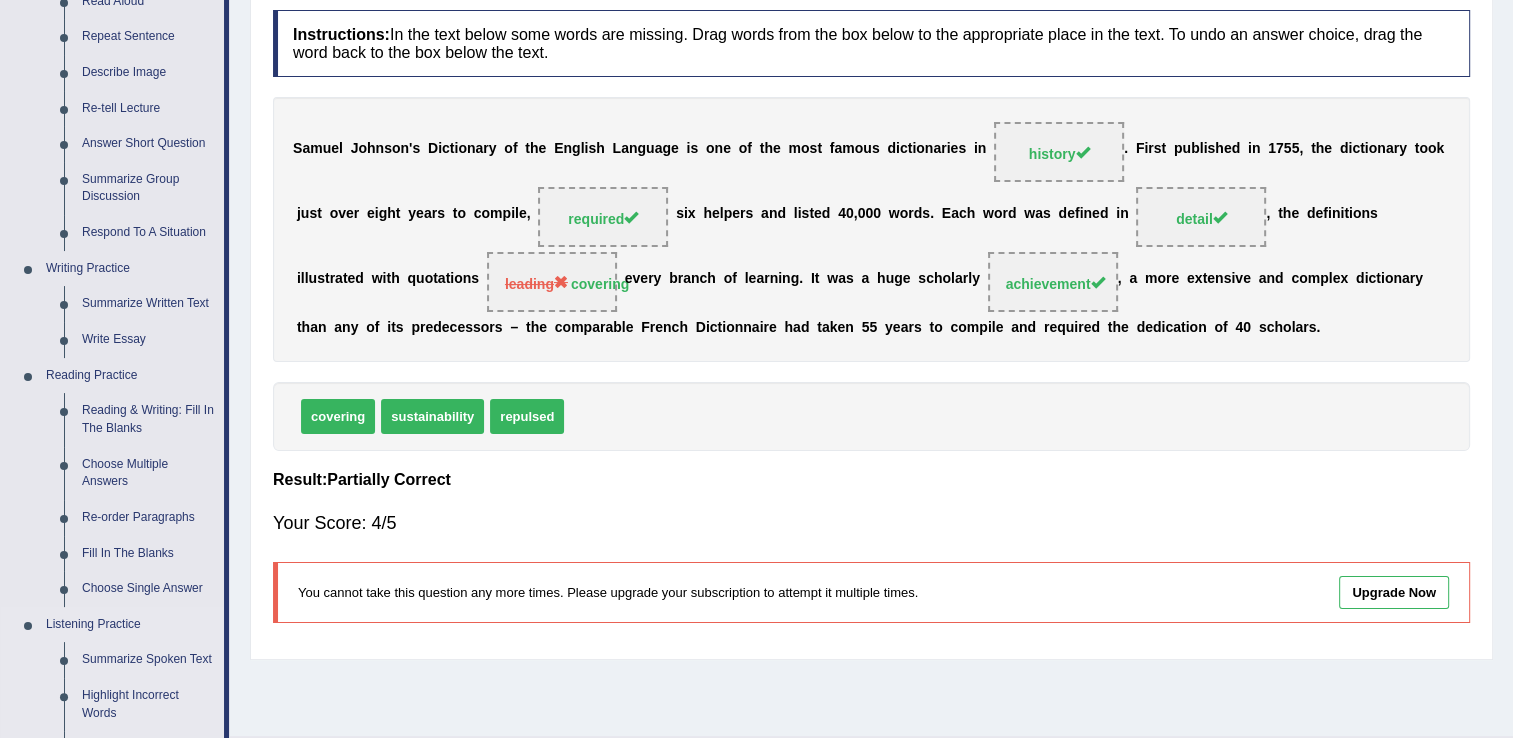 scroll, scrollTop: 300, scrollLeft: 0, axis: vertical 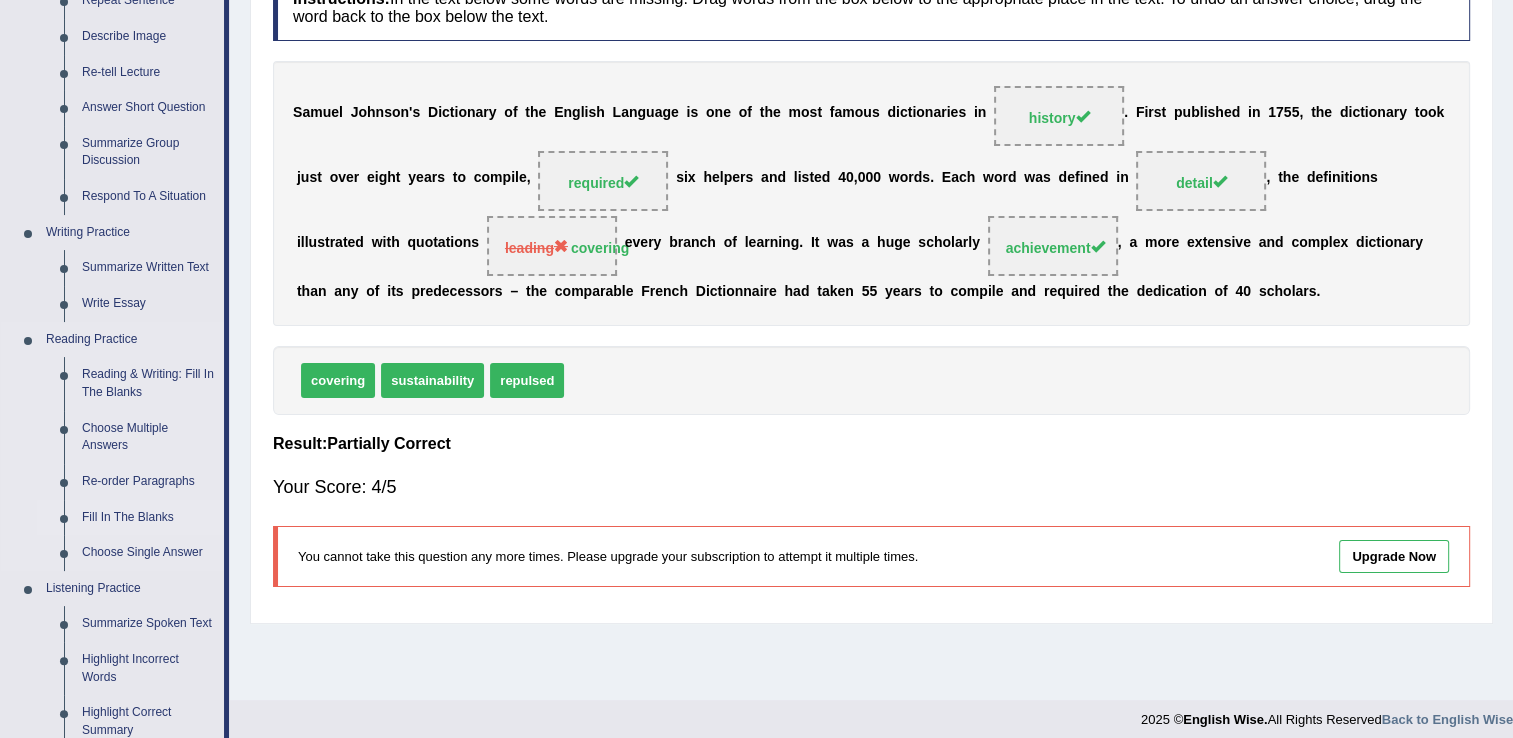 click on "Fill In The Blanks" at bounding box center (148, 518) 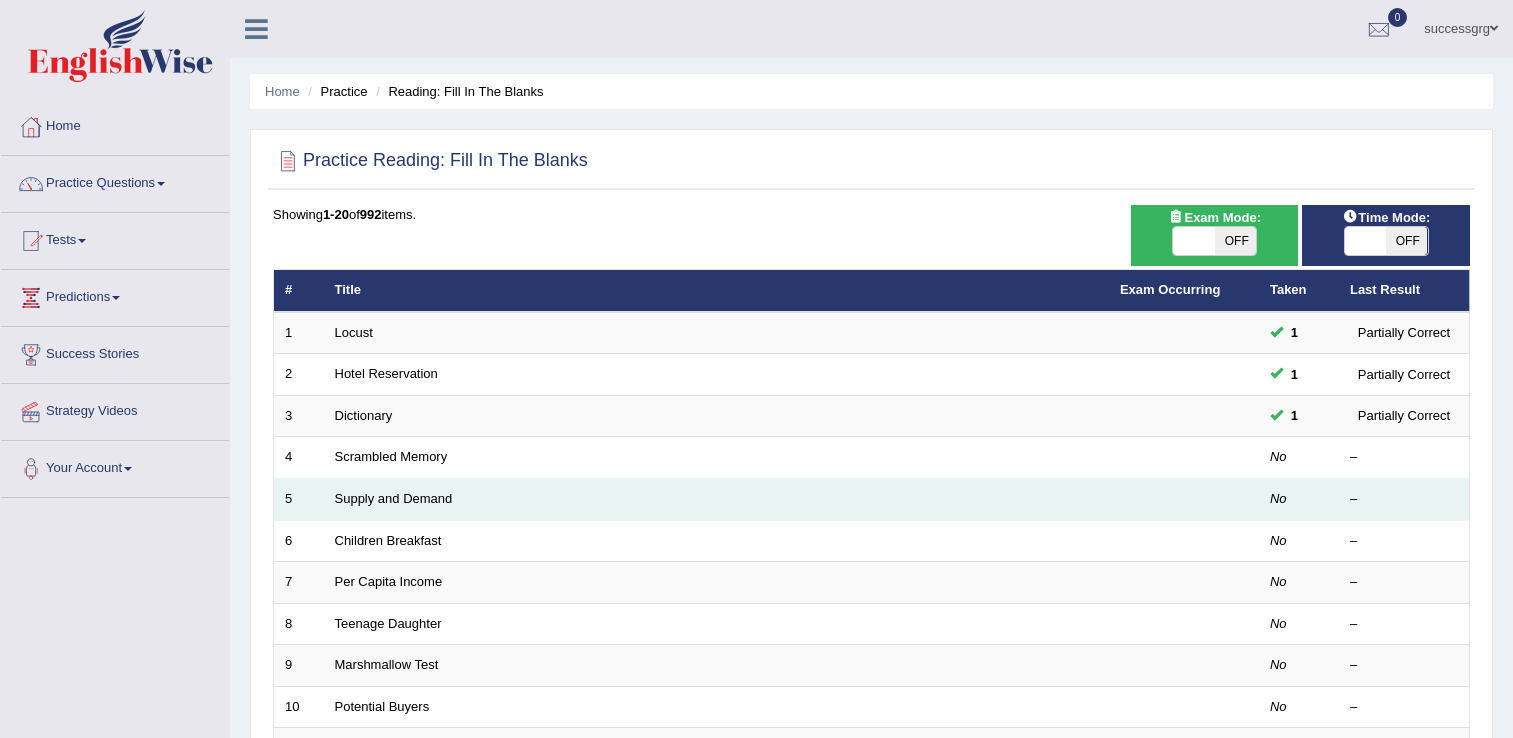scroll, scrollTop: 0, scrollLeft: 0, axis: both 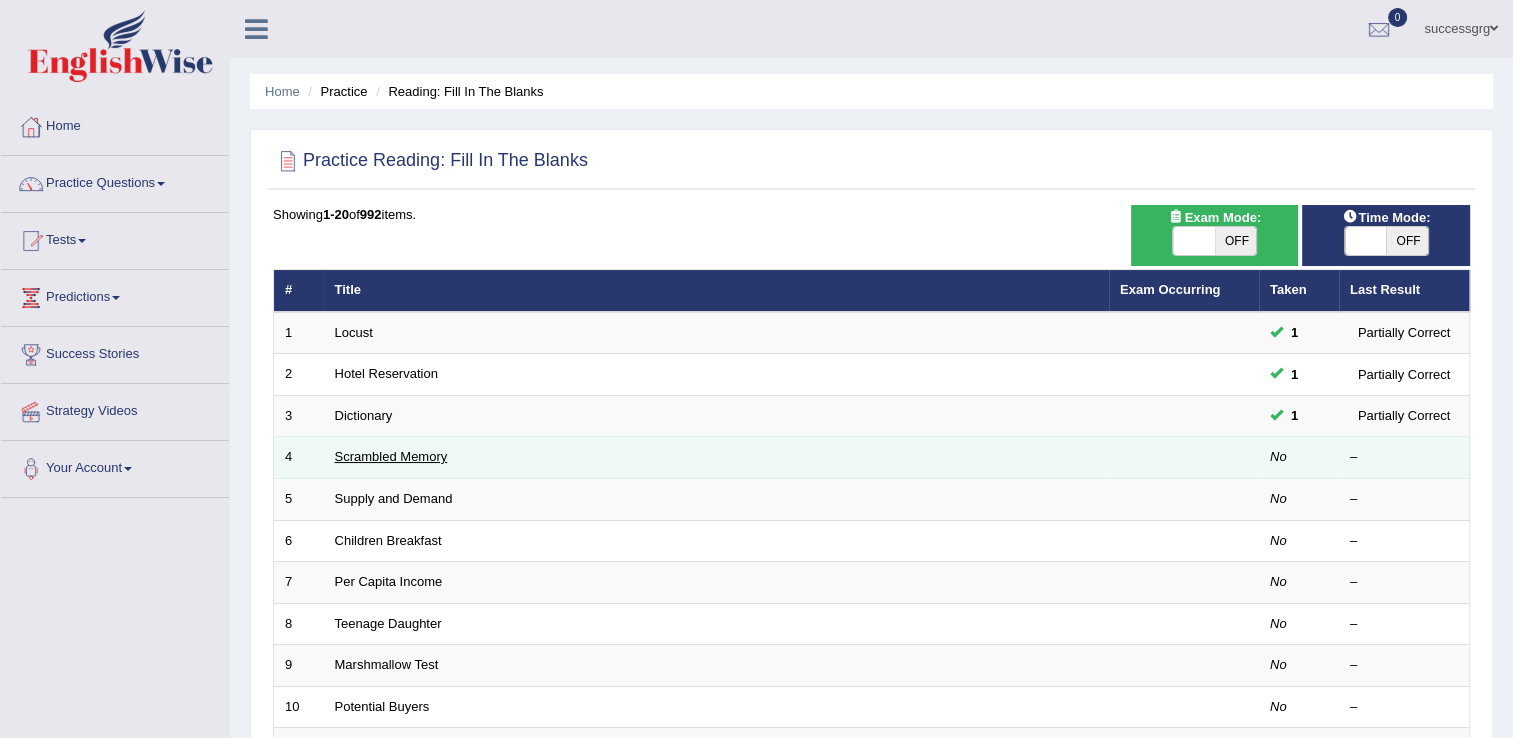 click on "Scrambled Memory" at bounding box center (391, 456) 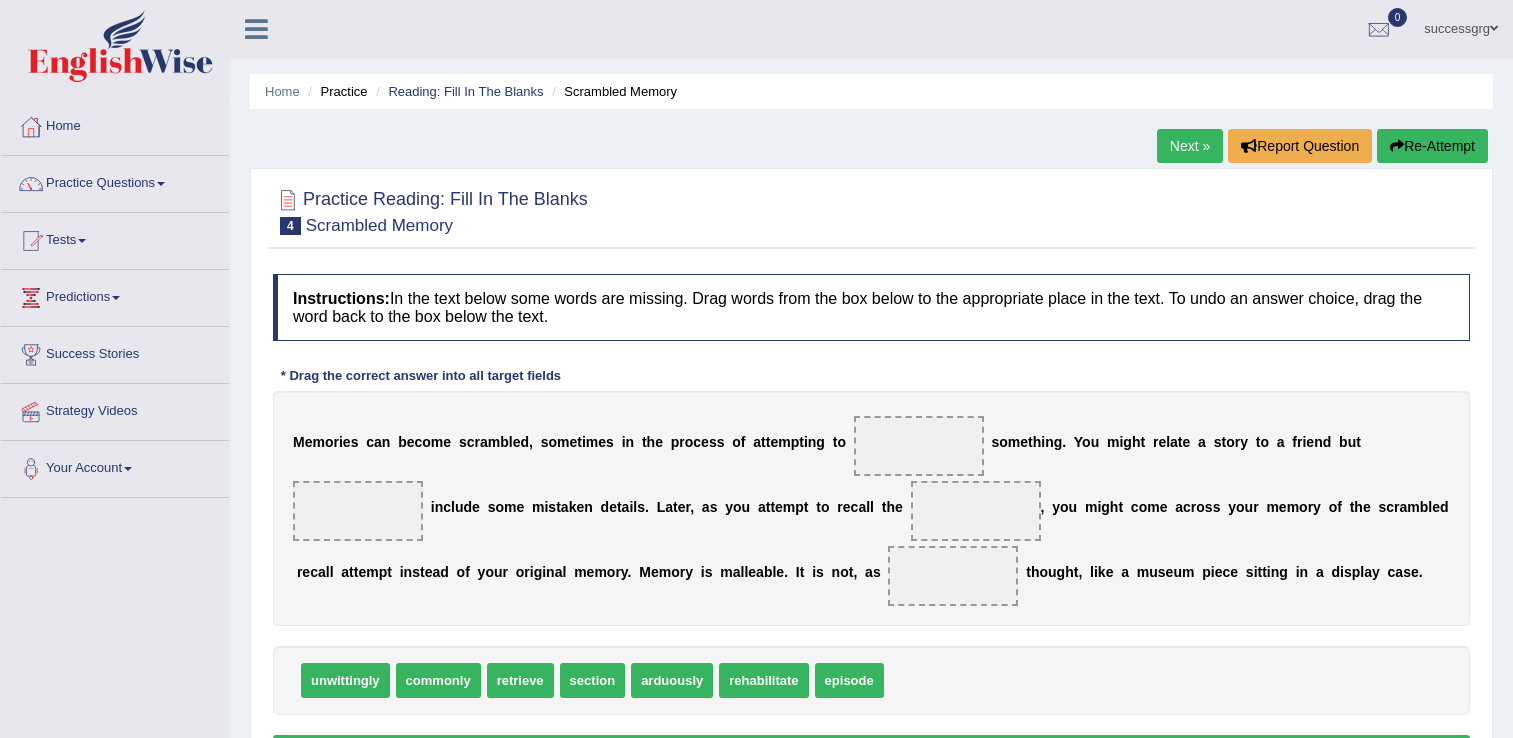 scroll, scrollTop: 0, scrollLeft: 0, axis: both 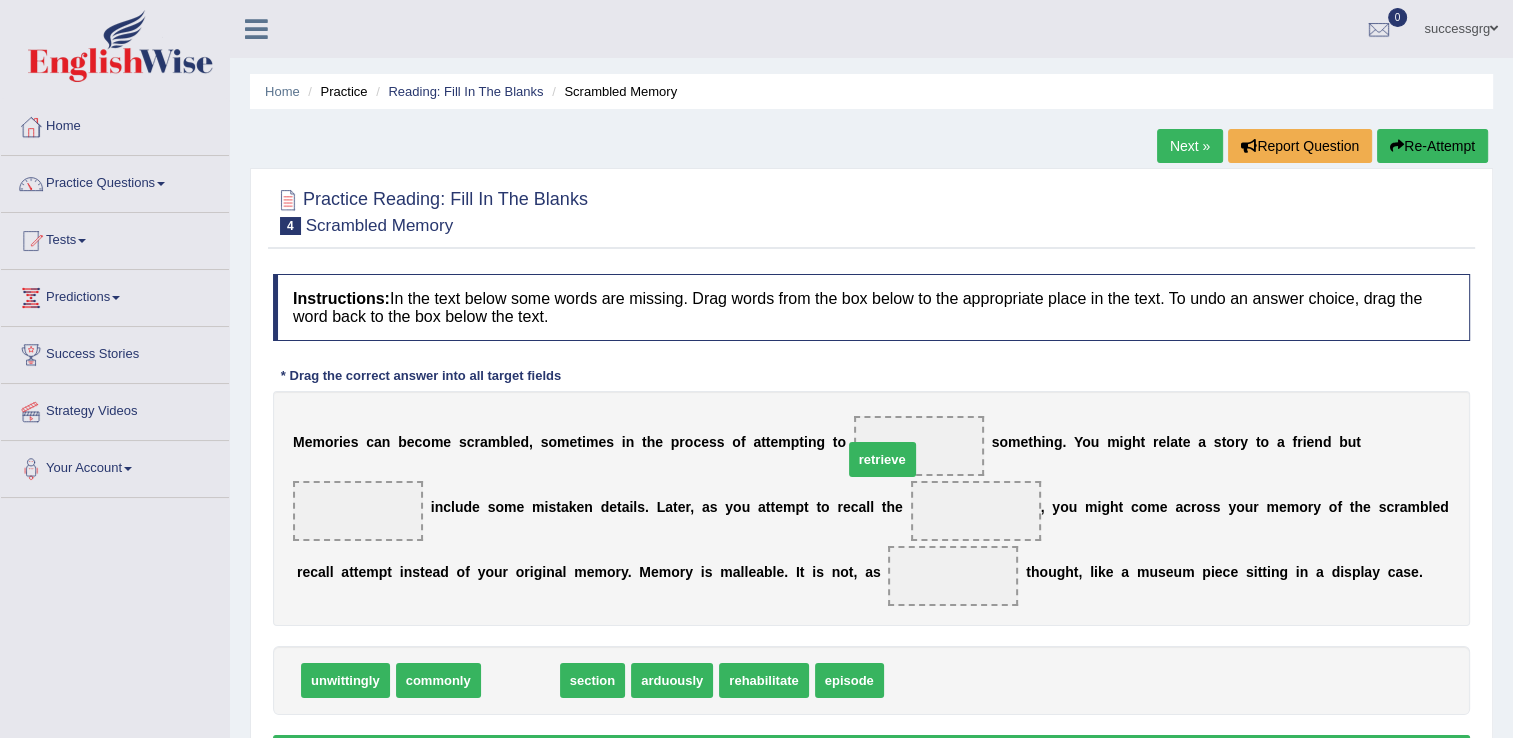 drag, startPoint x: 498, startPoint y: 683, endPoint x: 861, endPoint y: 461, distance: 425.50323 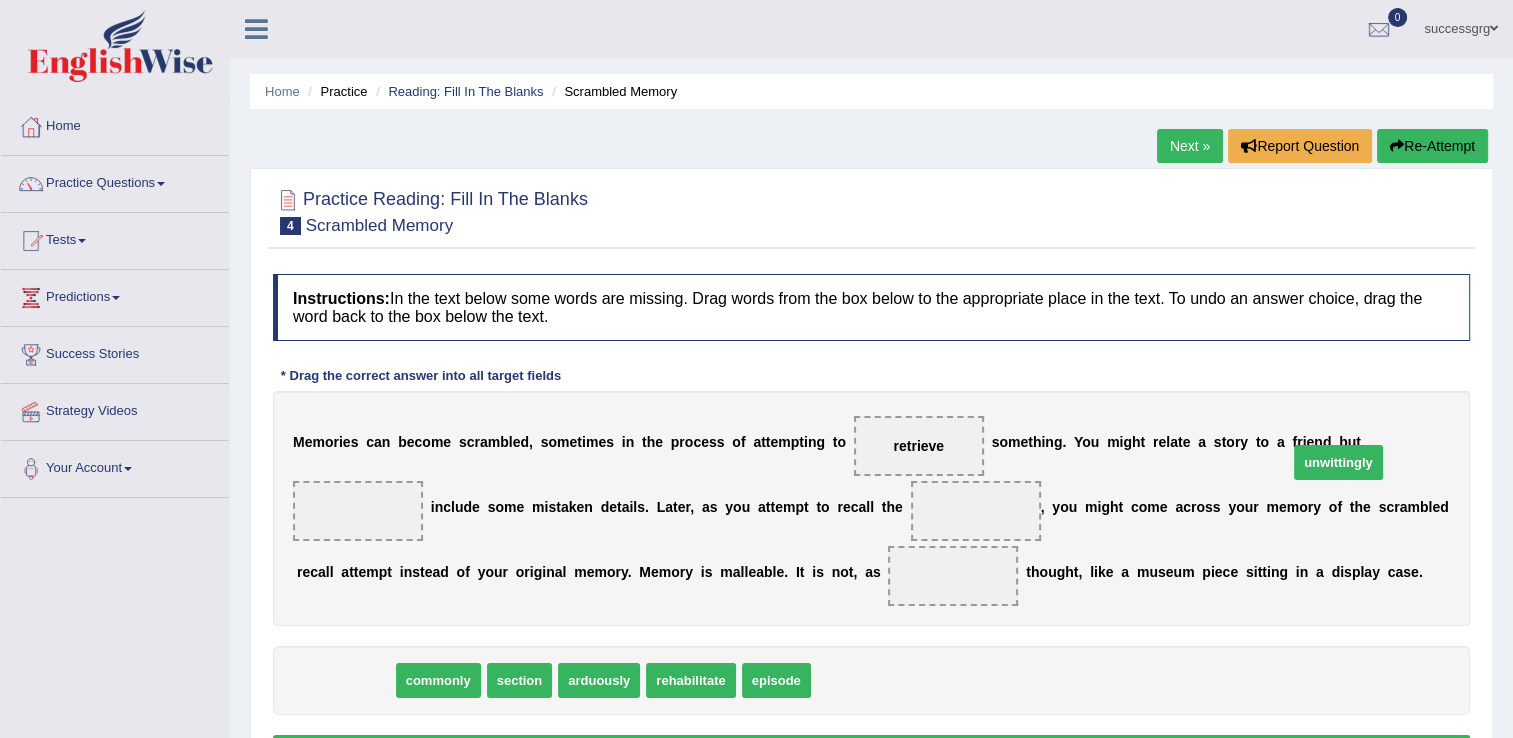 drag, startPoint x: 357, startPoint y: 676, endPoint x: 1365, endPoint y: 452, distance: 1032.589 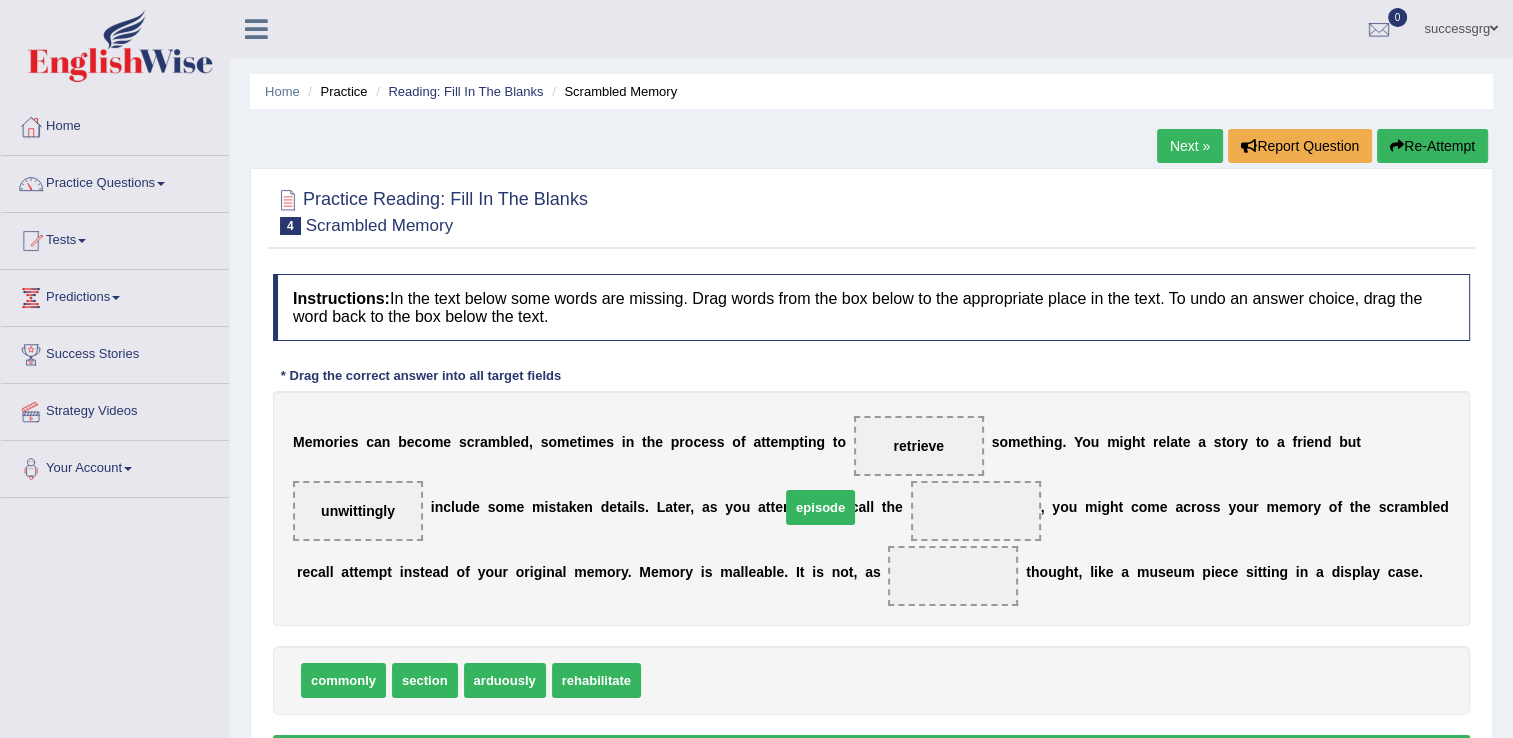 drag, startPoint x: 668, startPoint y: 678, endPoint x: 808, endPoint y: 503, distance: 224.10934 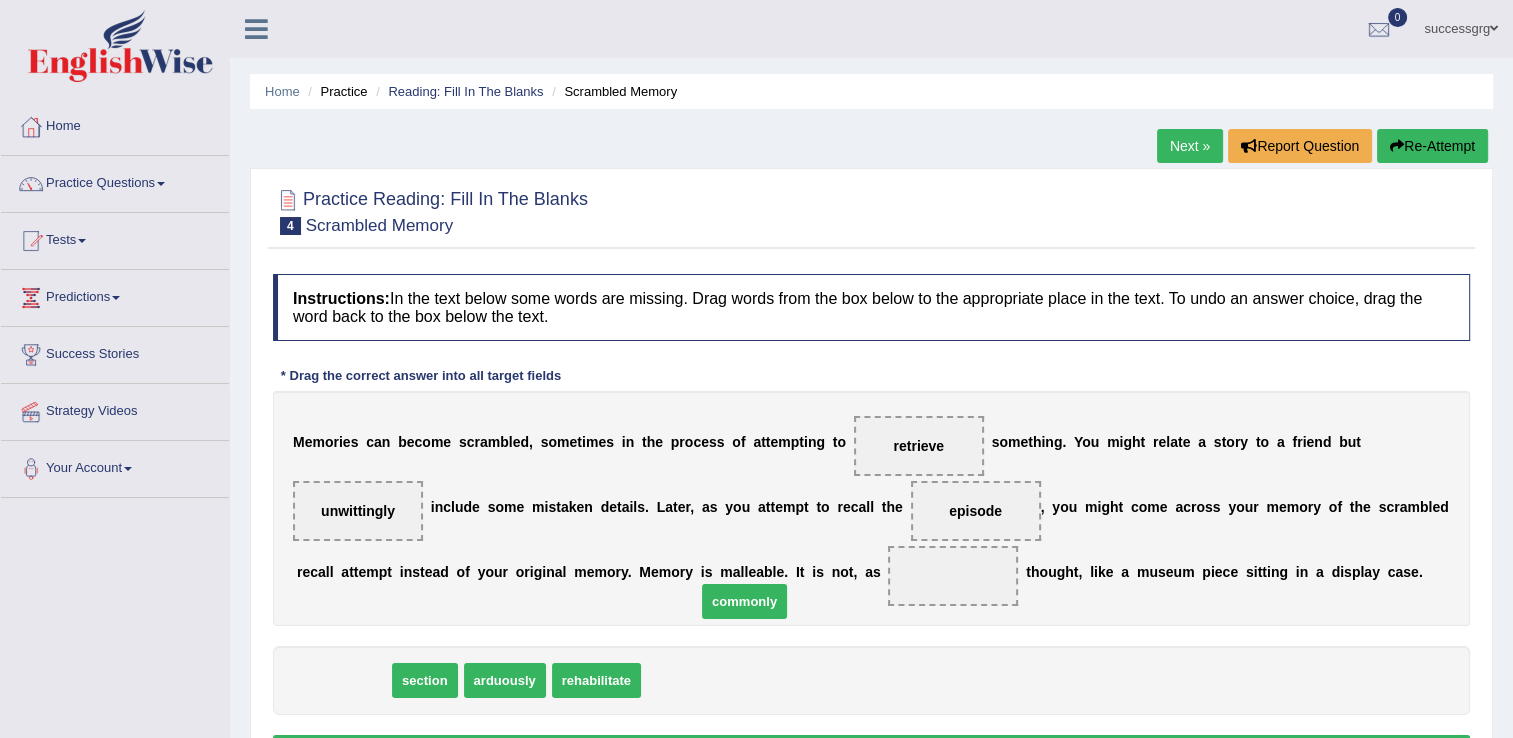 drag, startPoint x: 503, startPoint y: 662, endPoint x: 759, endPoint y: 595, distance: 264.62238 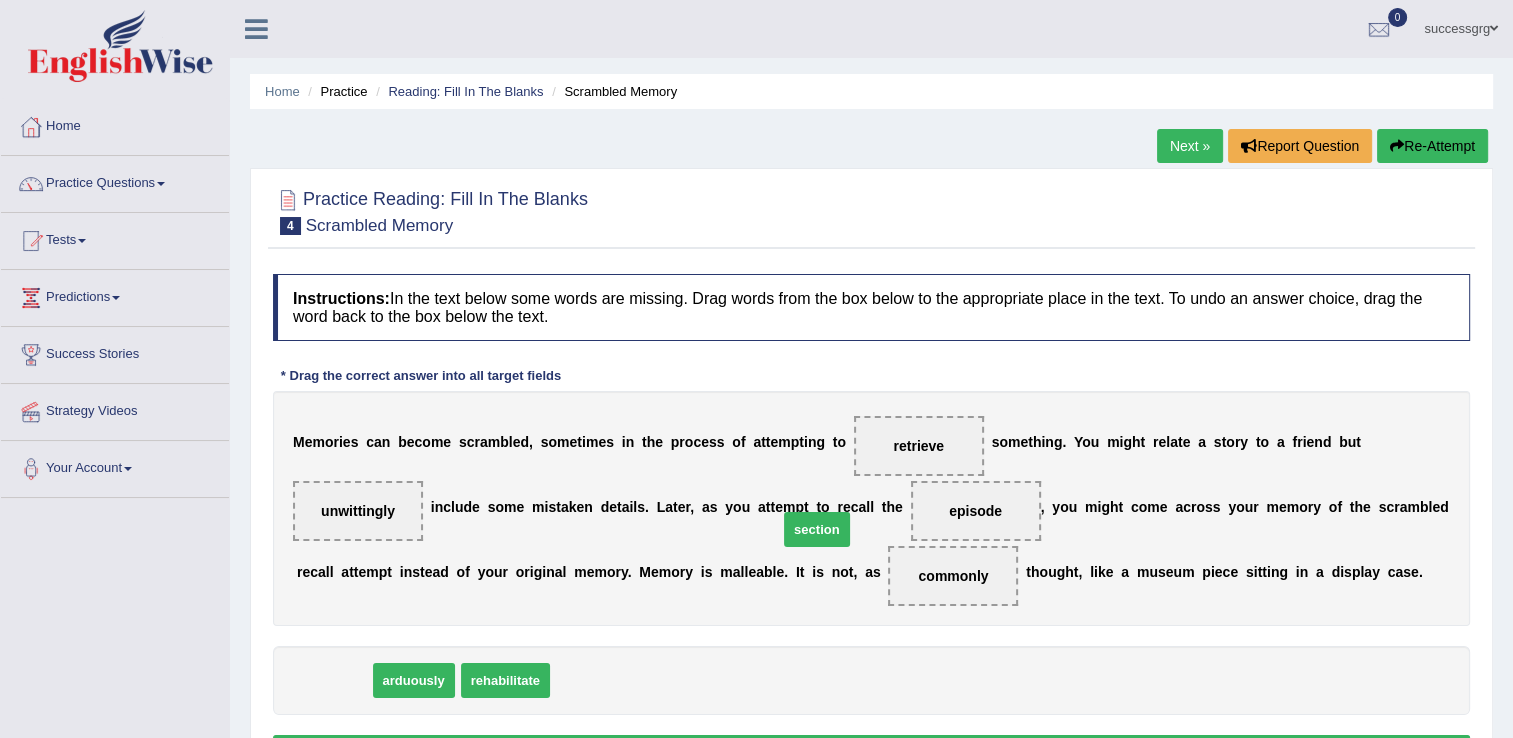 drag, startPoint x: 379, startPoint y: 664, endPoint x: 792, endPoint y: 531, distance: 433.8871 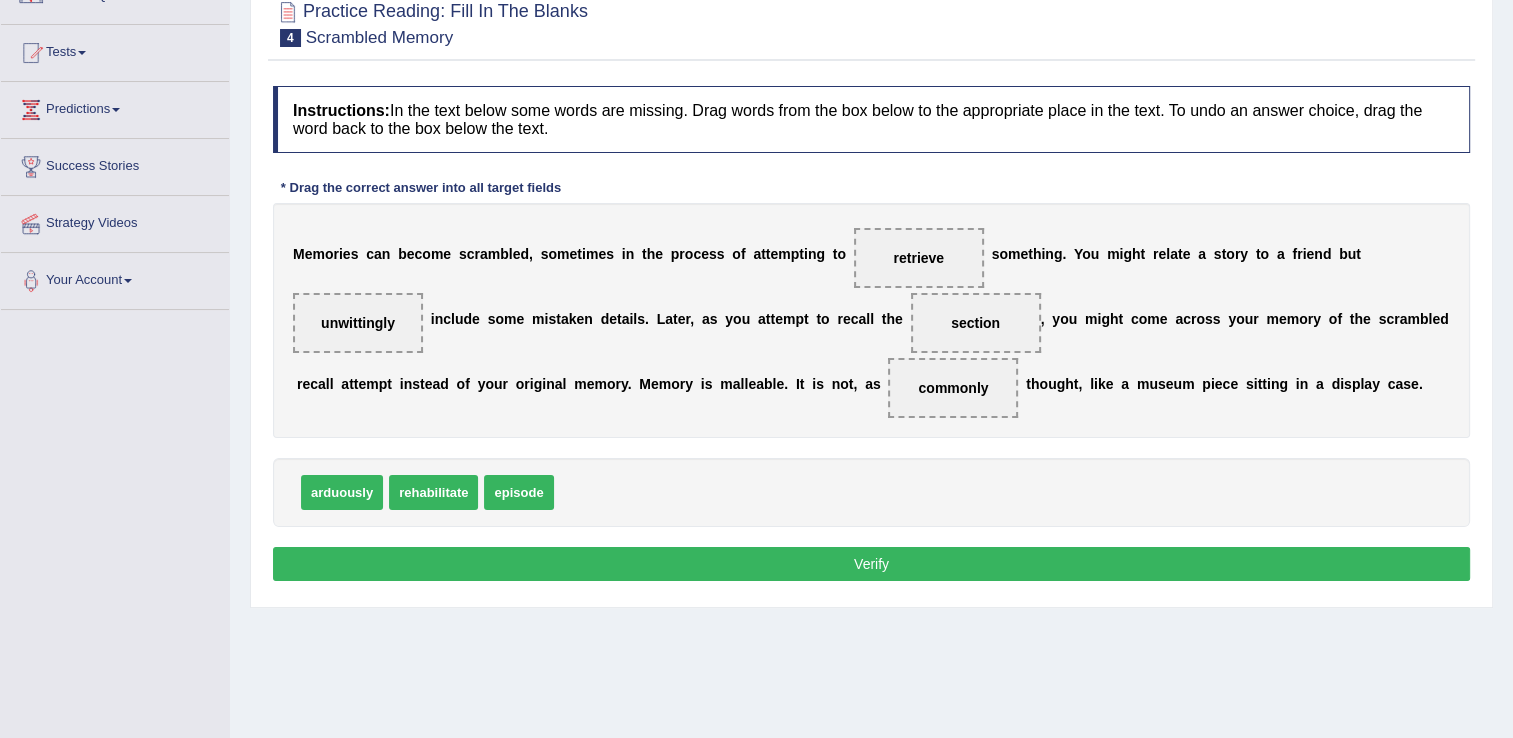 scroll, scrollTop: 200, scrollLeft: 0, axis: vertical 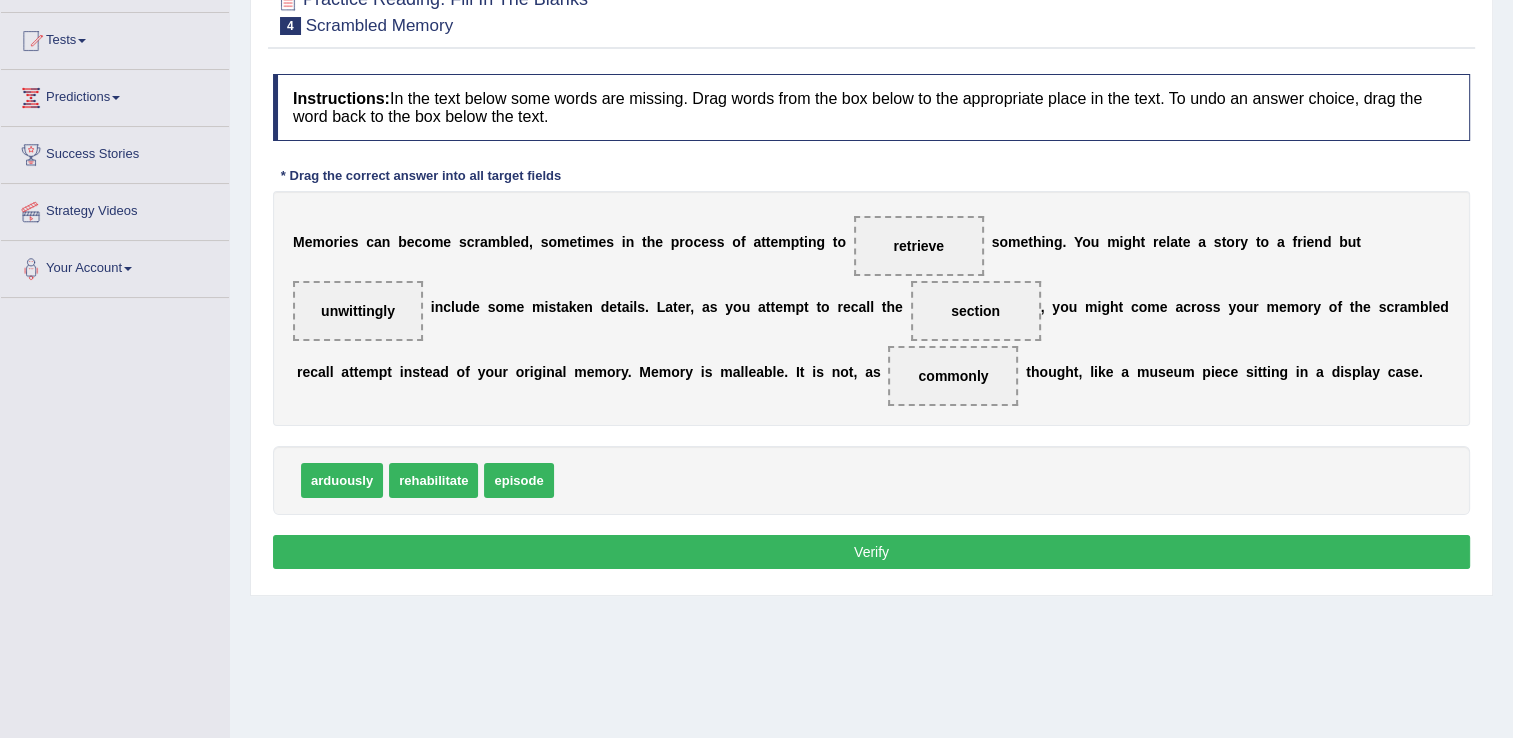 click on "Verify" at bounding box center (871, 552) 